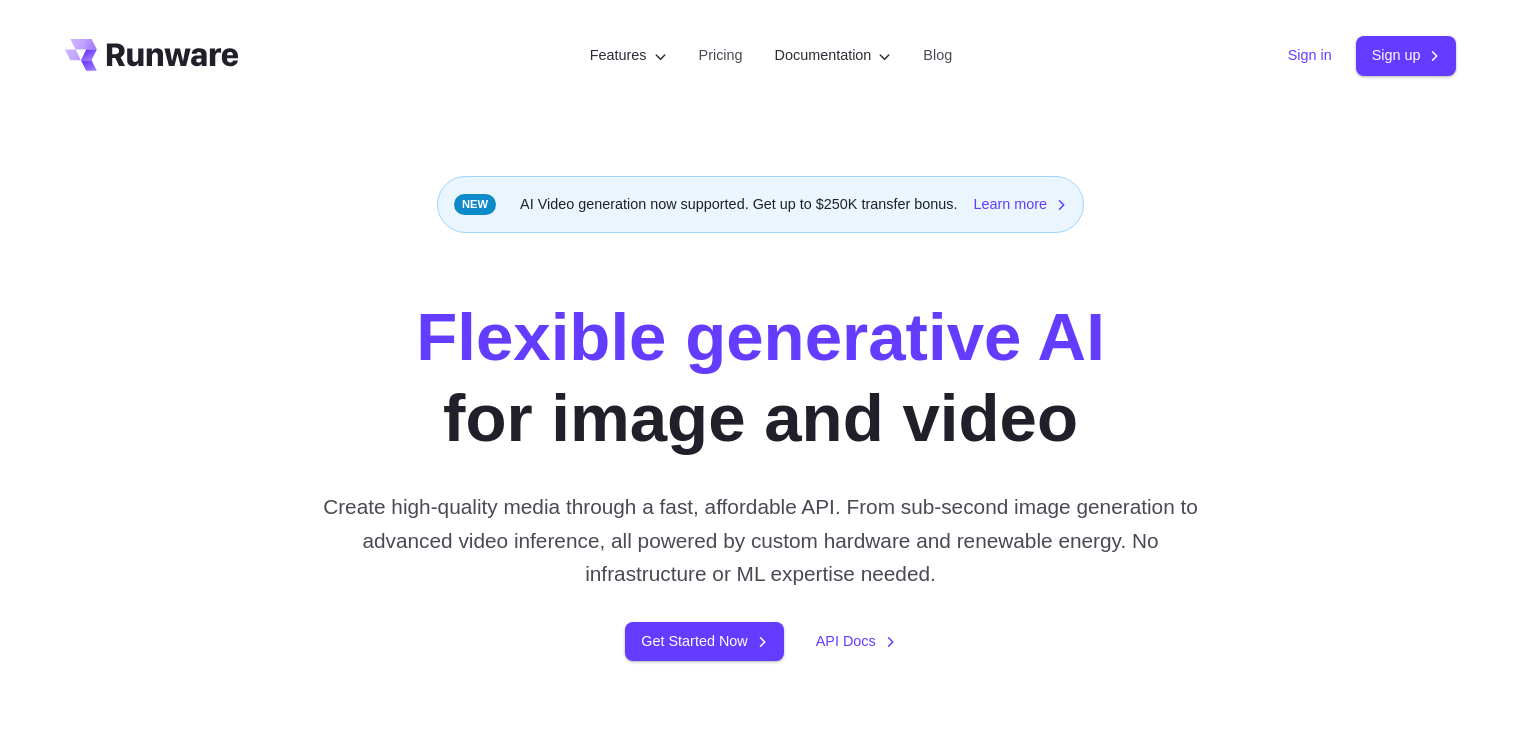 scroll, scrollTop: 0, scrollLeft: 0, axis: both 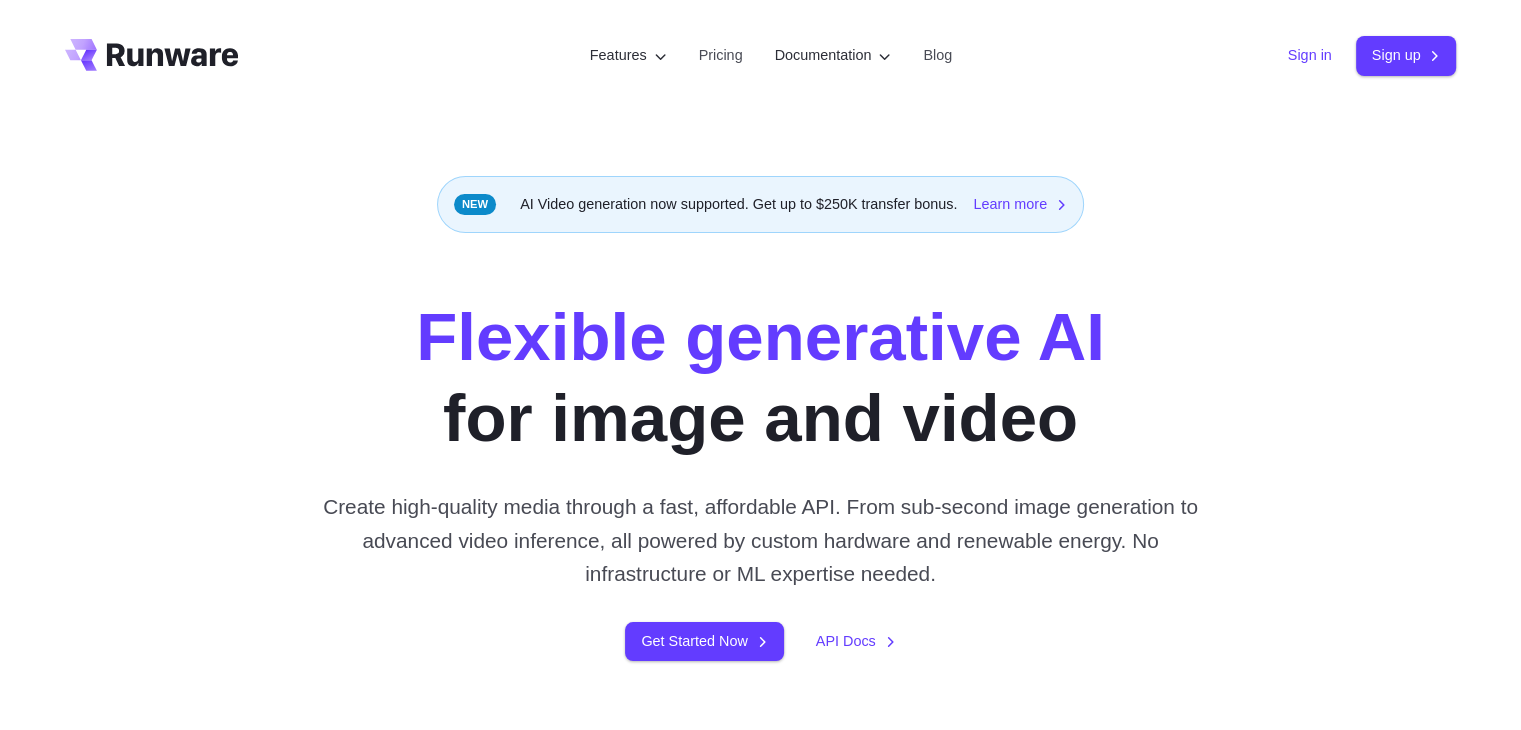 click on "Sign in" at bounding box center [1310, 55] 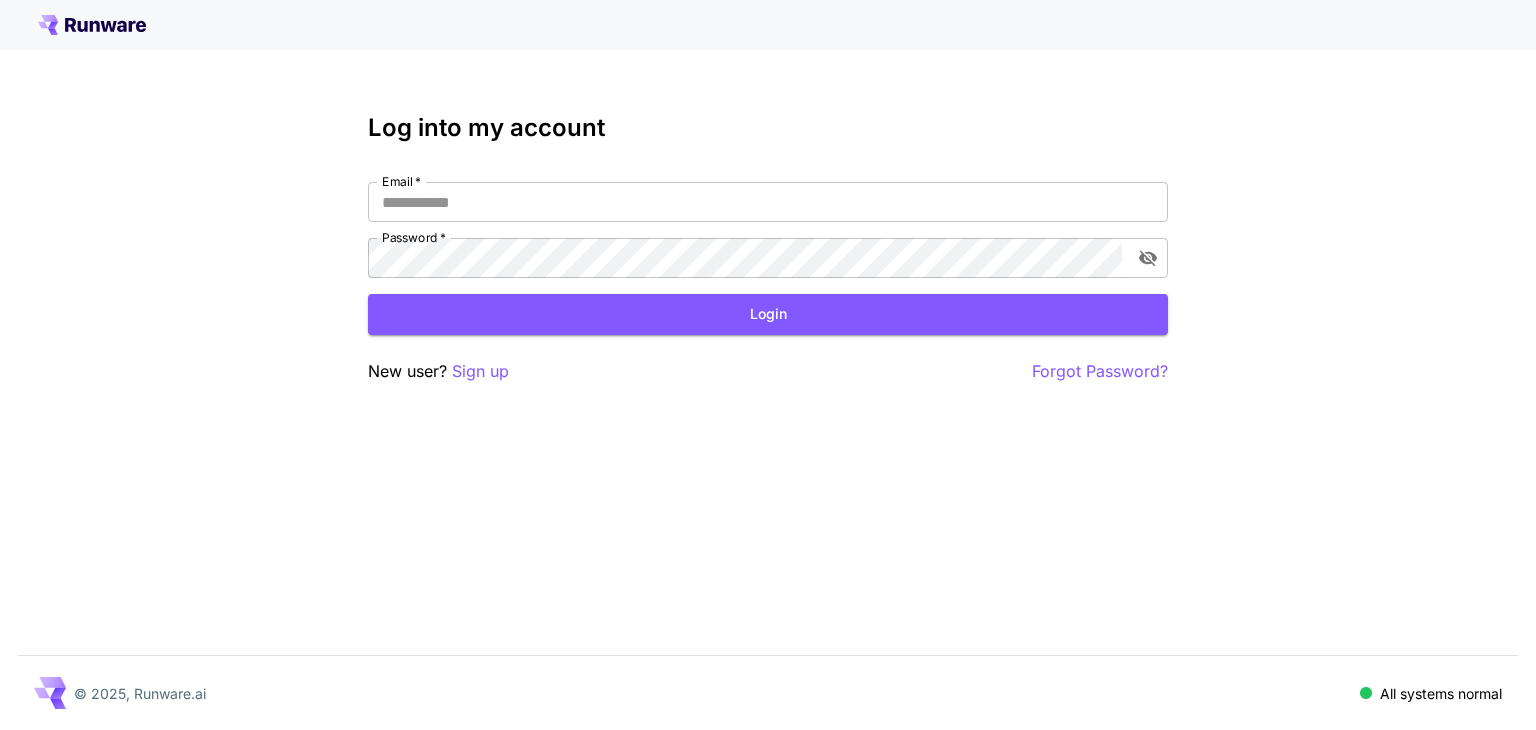 scroll, scrollTop: 0, scrollLeft: 0, axis: both 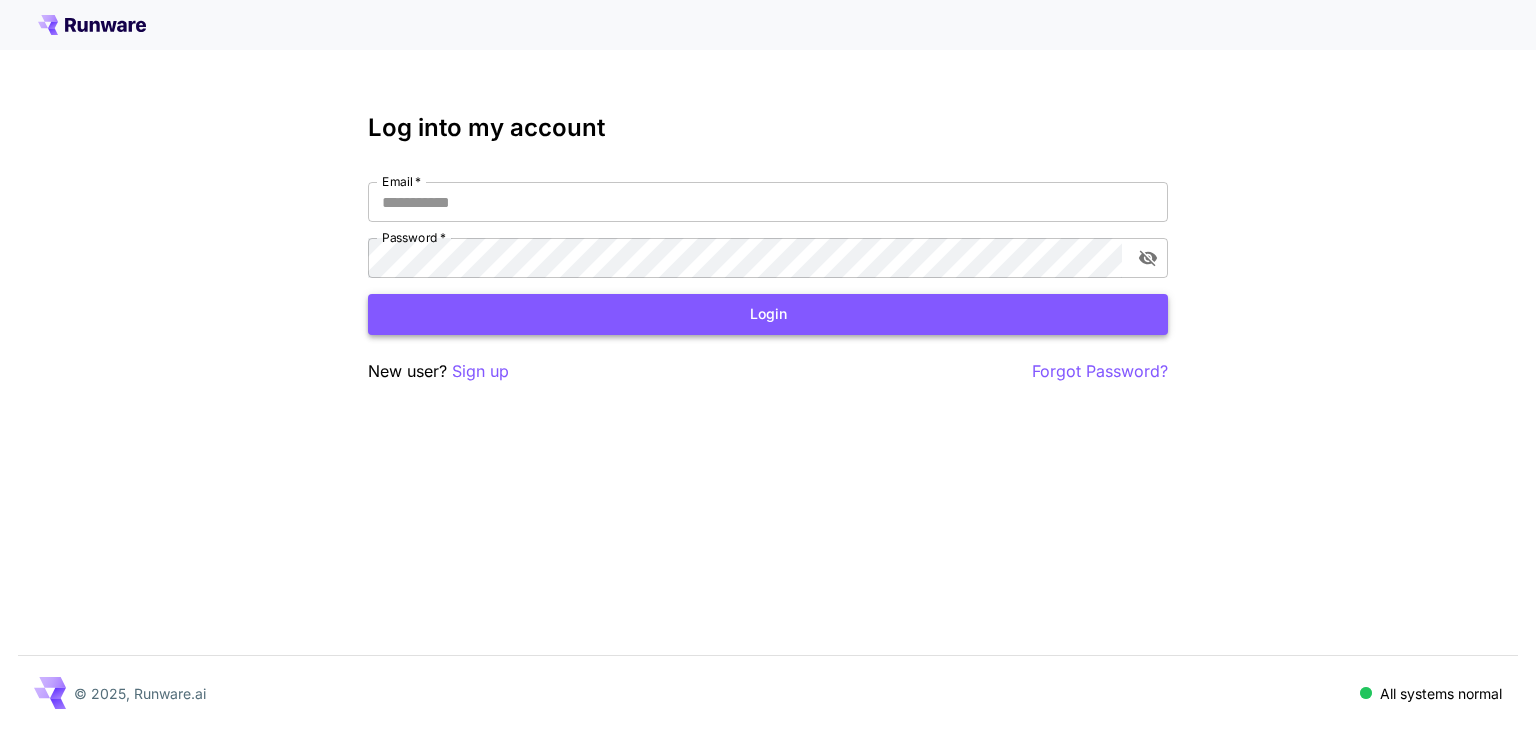 type on "**********" 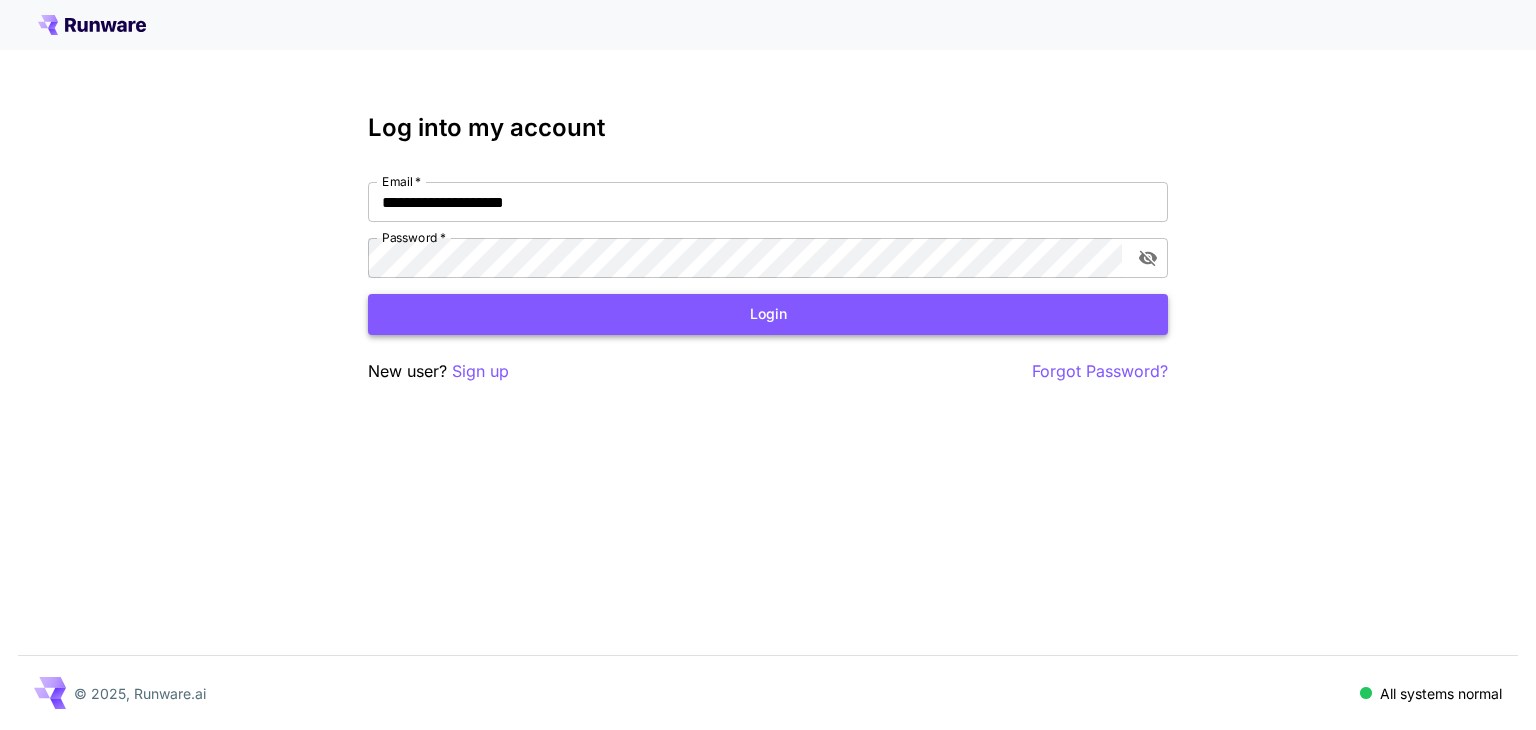 click on "Login" at bounding box center [768, 314] 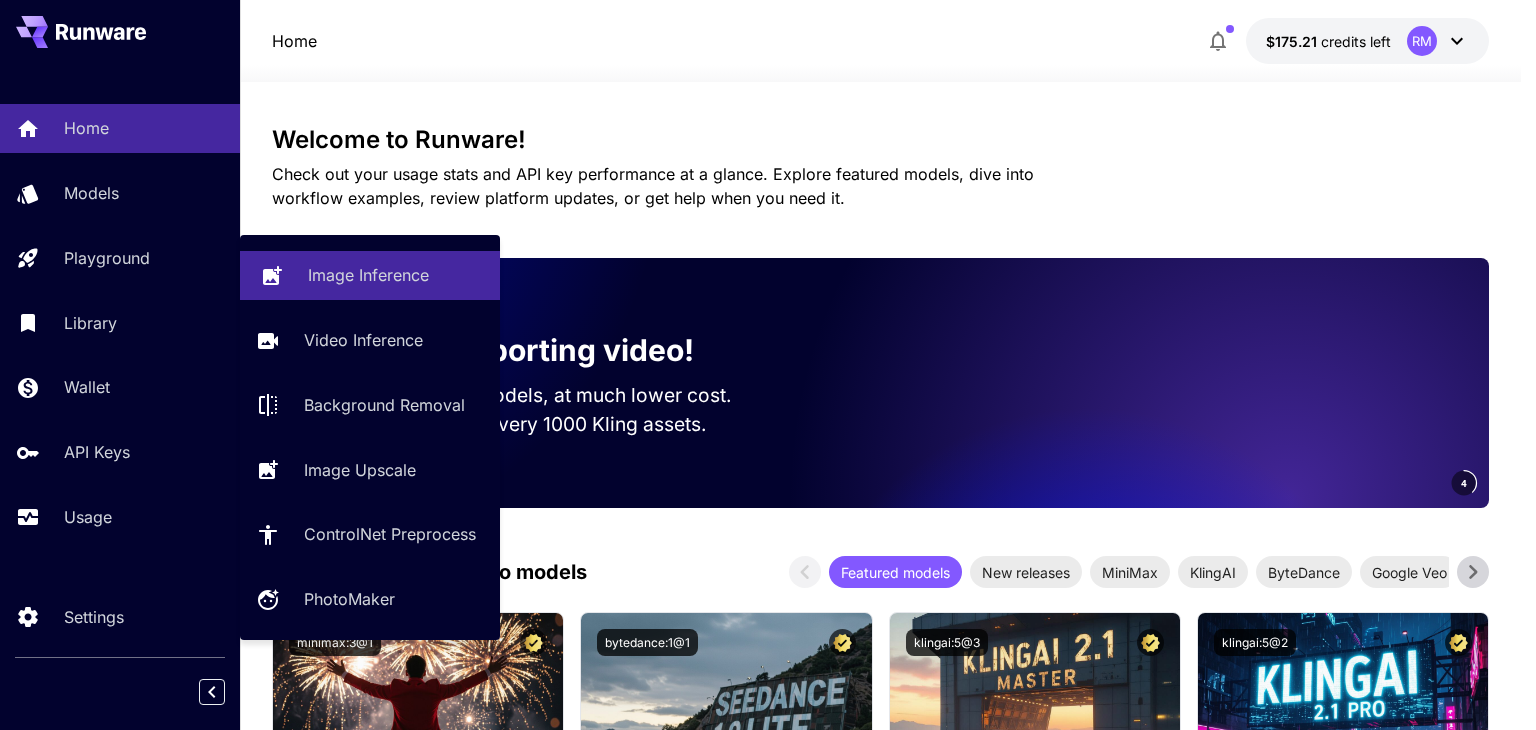 click on "Image Inference" at bounding box center [370, 275] 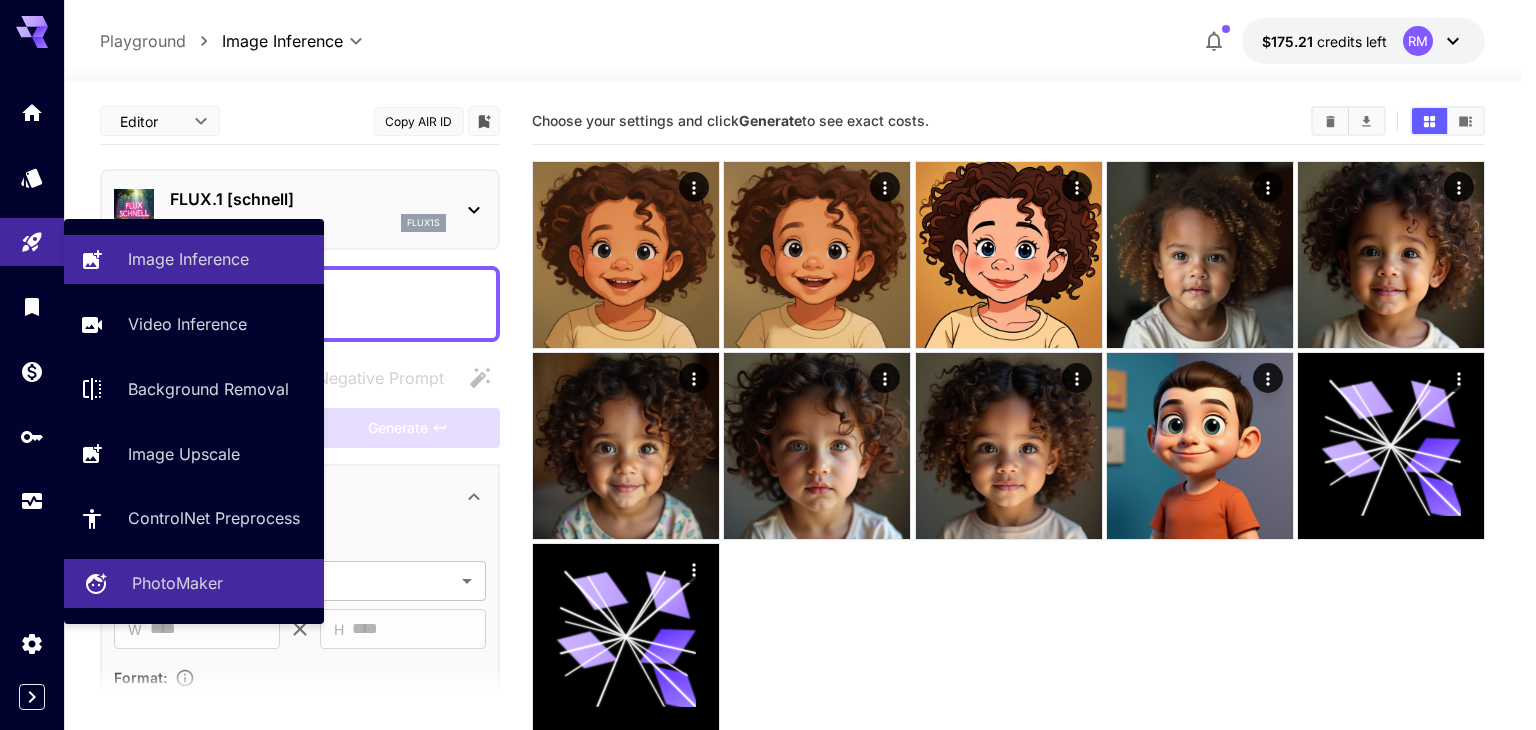 click on "PhotoMaker" at bounding box center [194, 583] 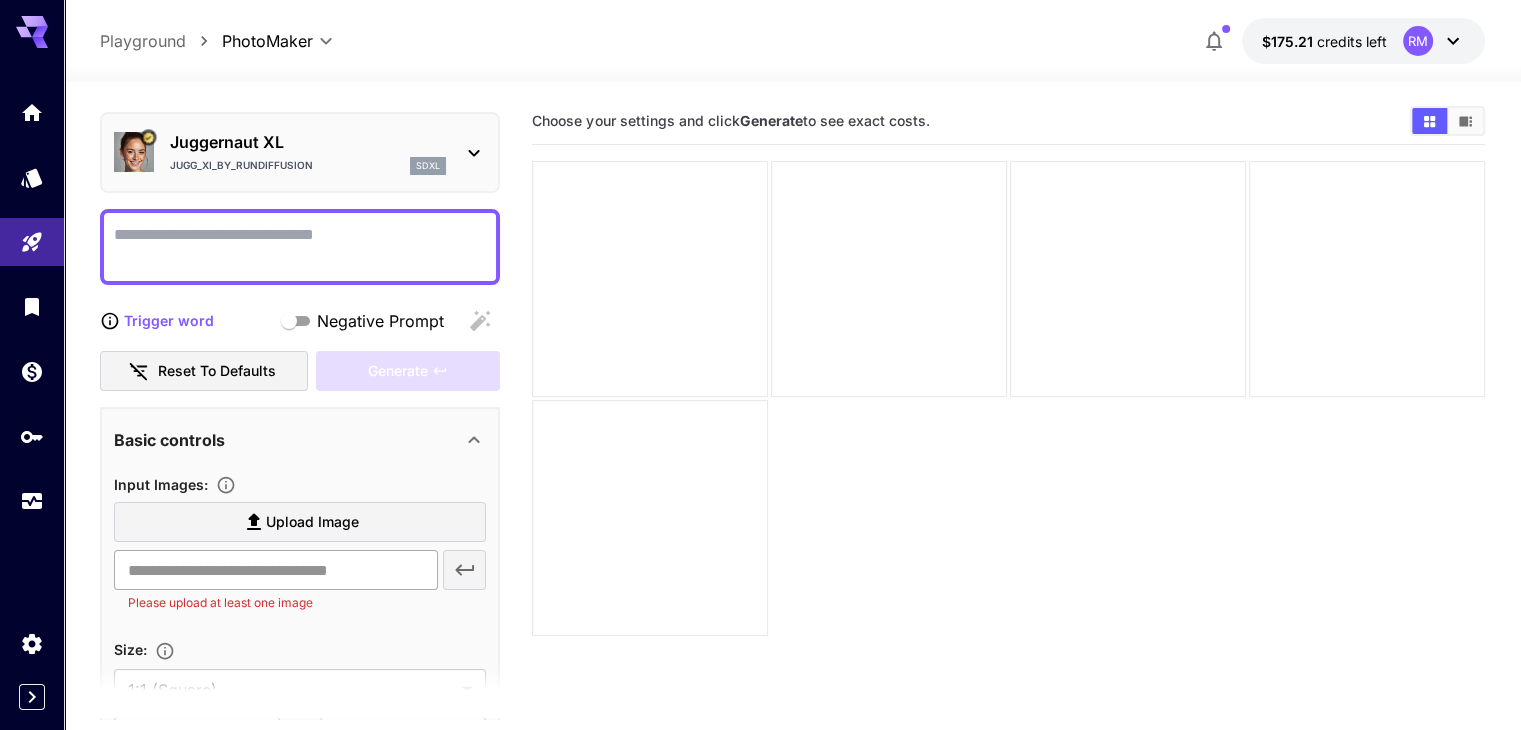 scroll, scrollTop: 0, scrollLeft: 0, axis: both 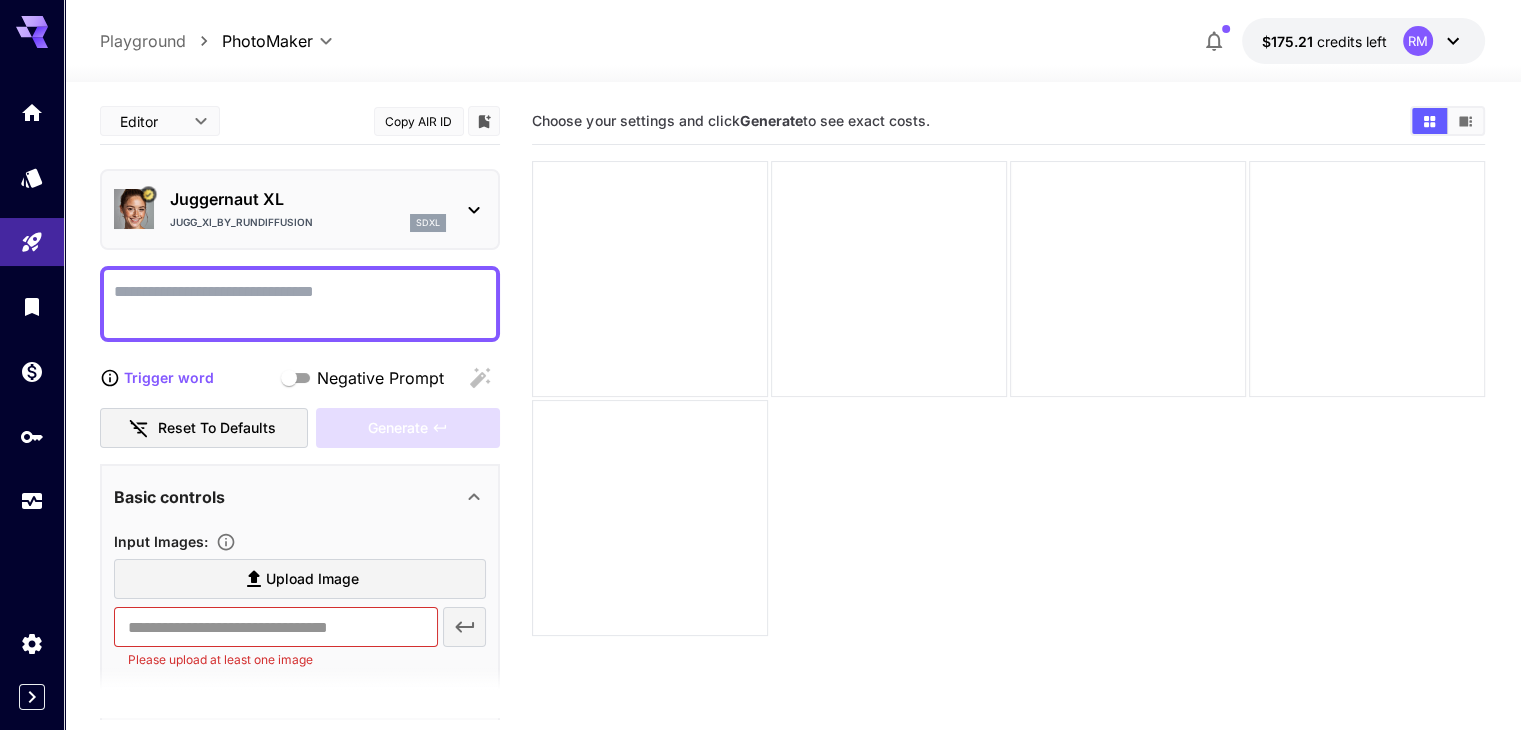 click on "Juggernaut XL Jugg_XI_by_RunDiffusion sdxl" at bounding box center (300, 209) 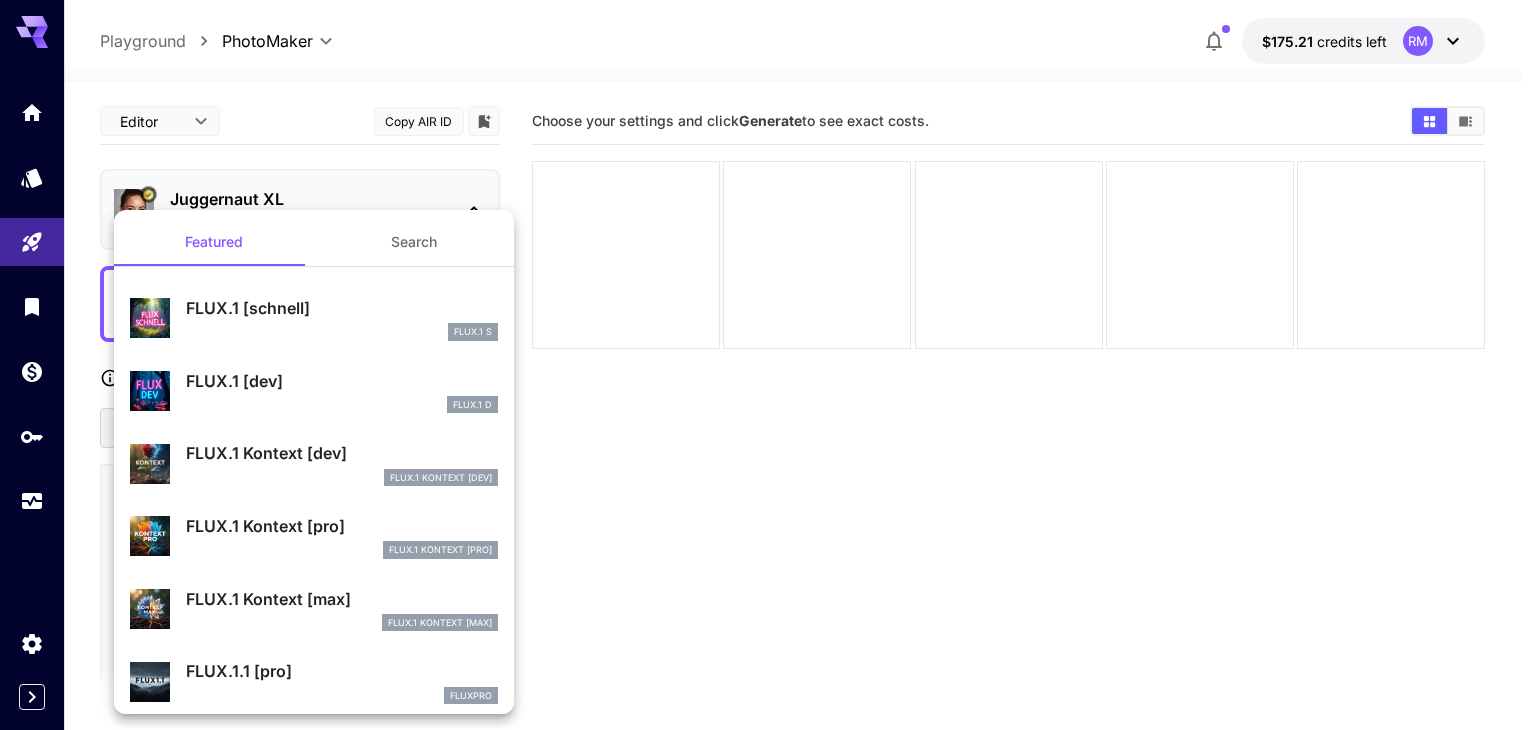 click on "Featured" at bounding box center (214, 242) 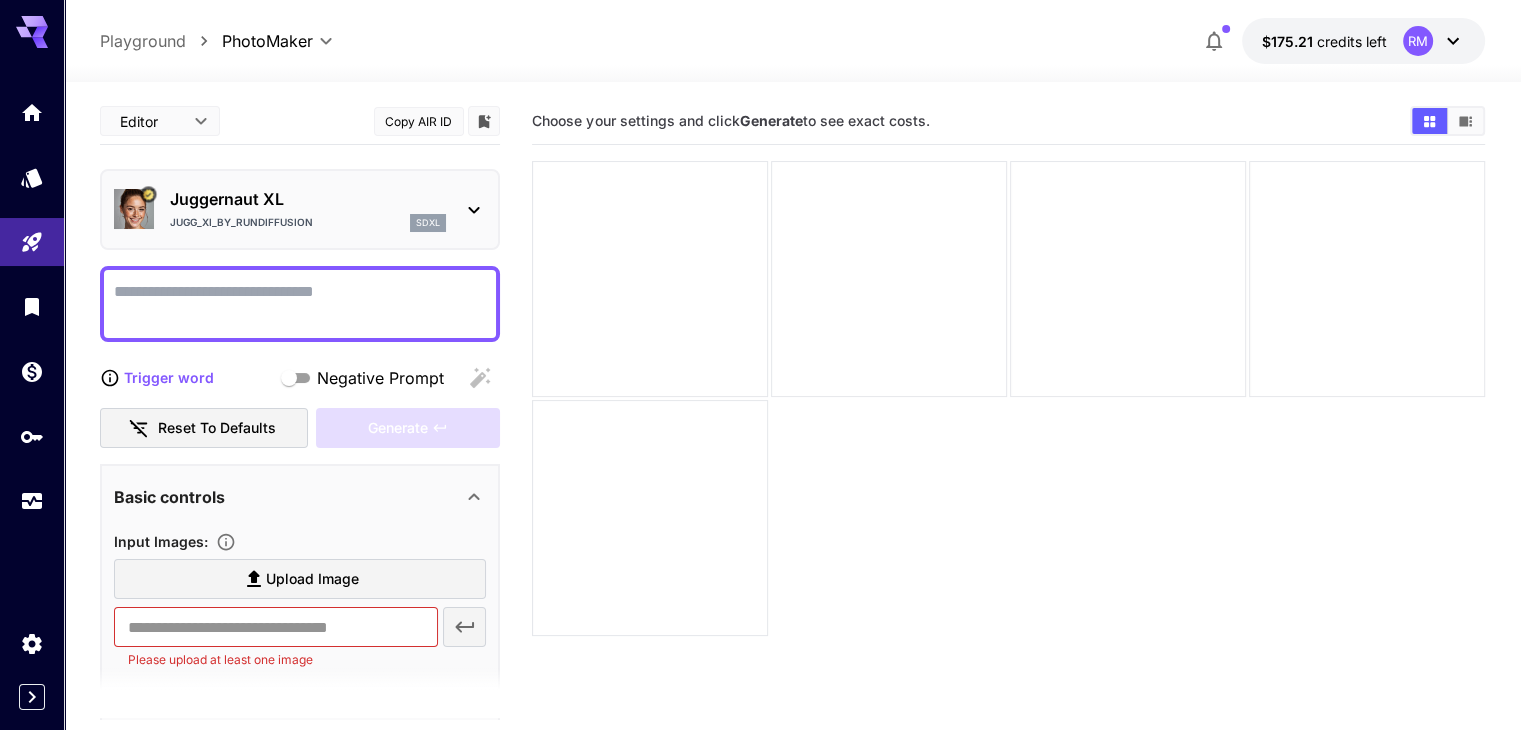 click on "Upload Image" at bounding box center (300, 579) 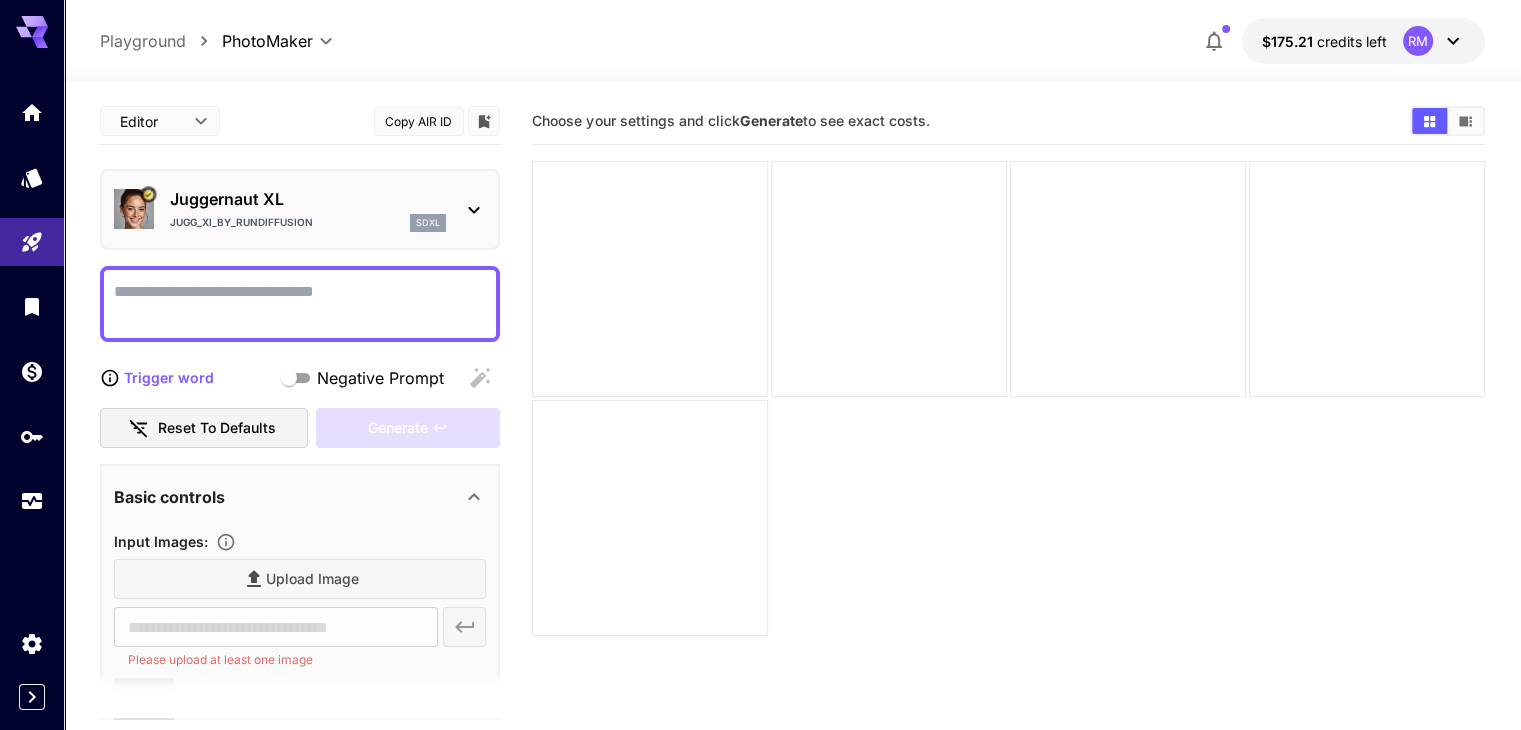 click on "Negative Prompt" at bounding box center (300, 304) 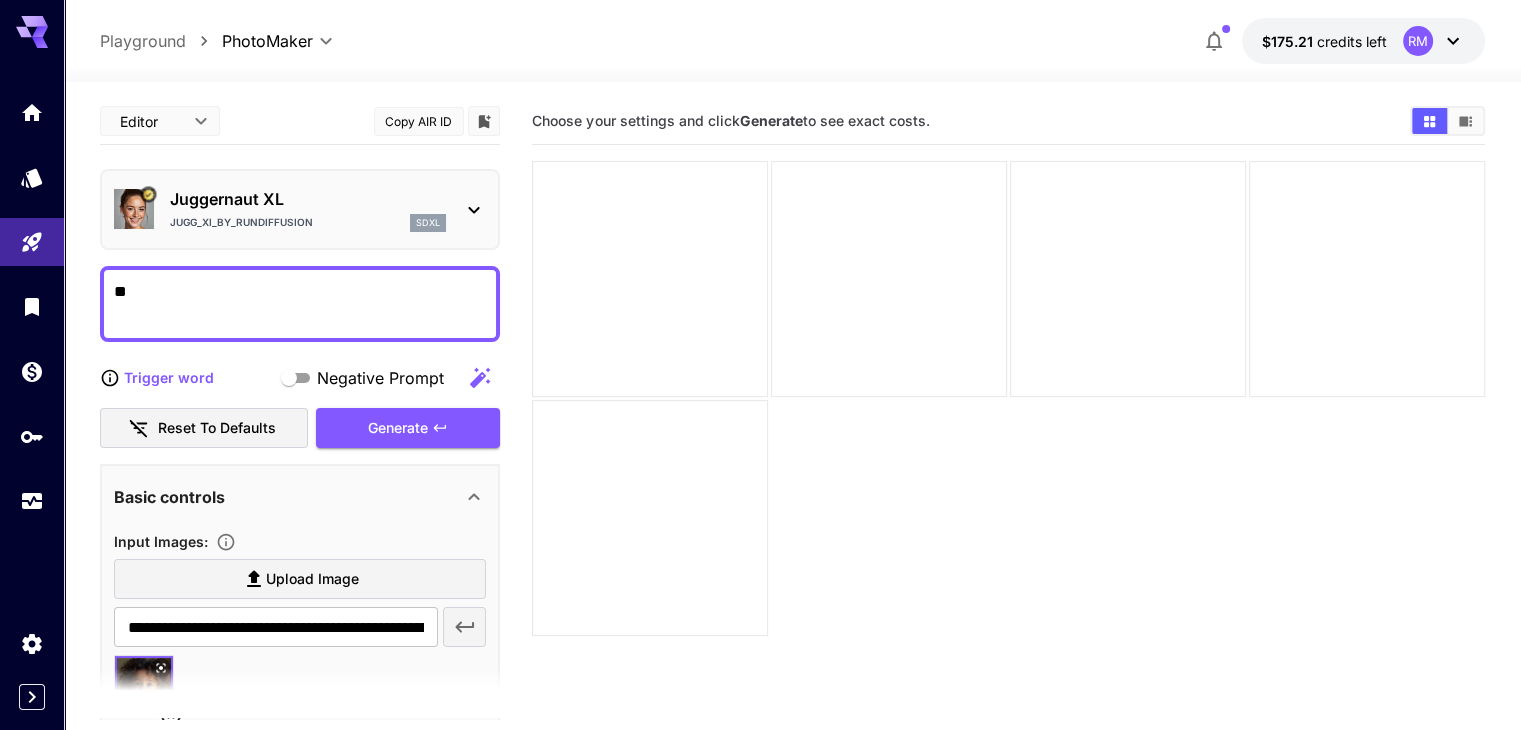 type on "*" 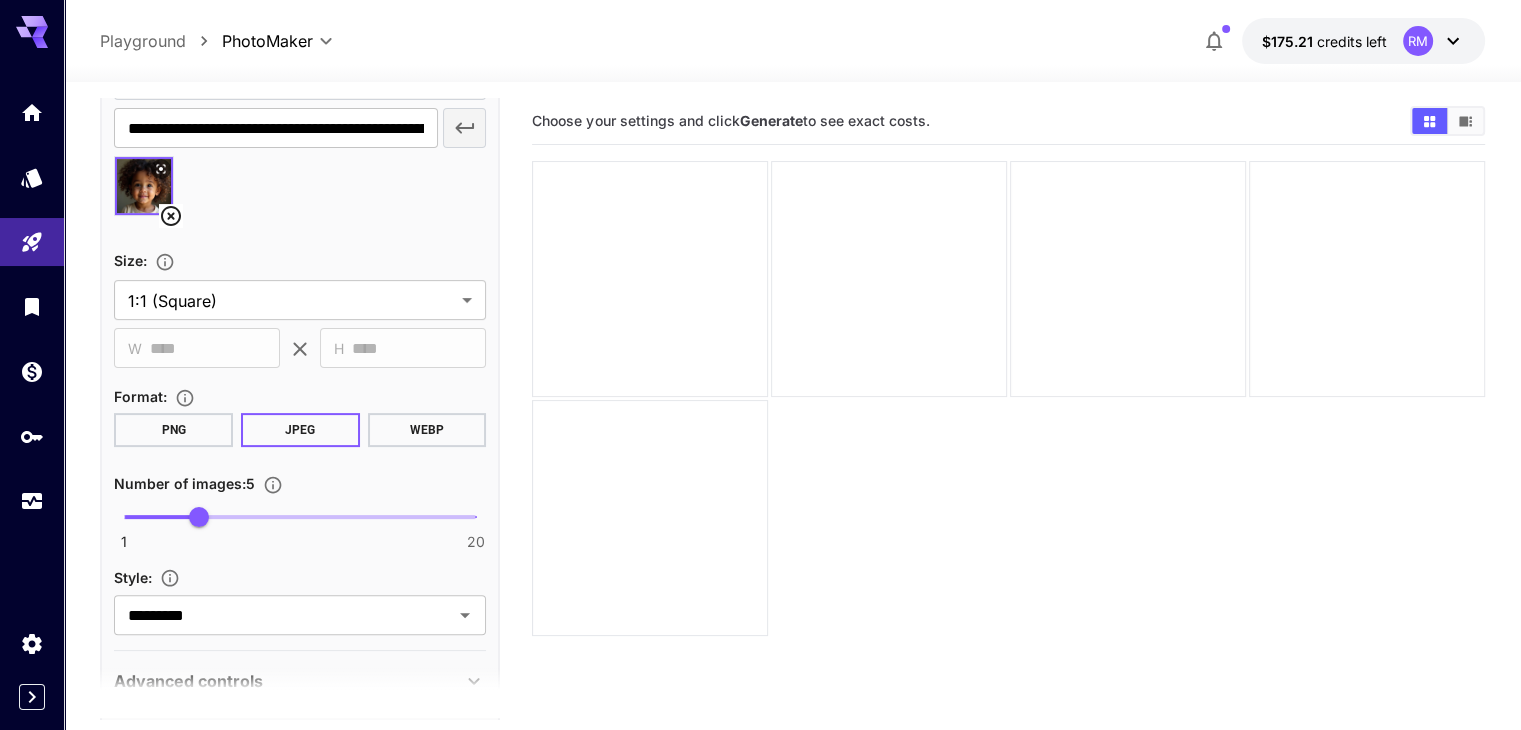 scroll, scrollTop: 500, scrollLeft: 0, axis: vertical 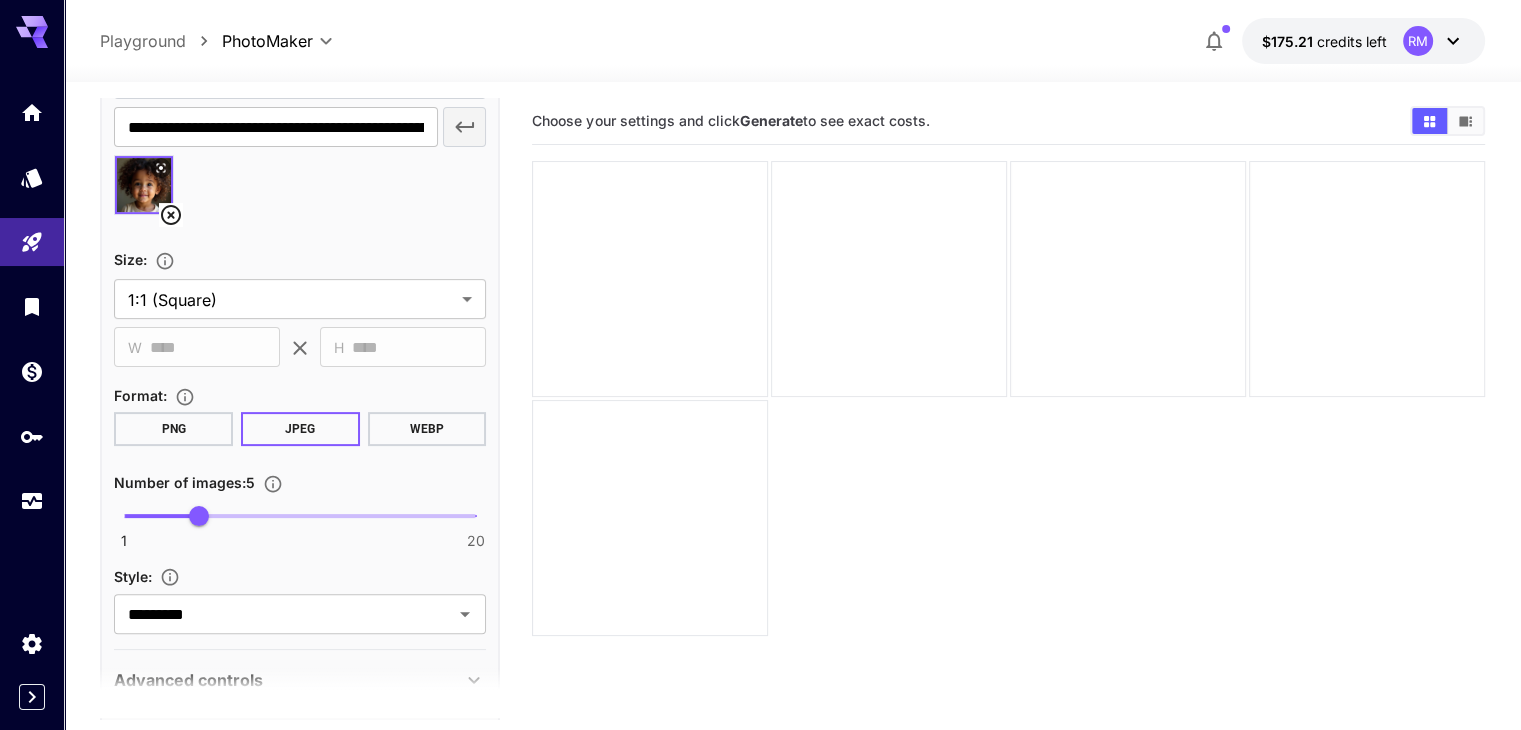 type on "**********" 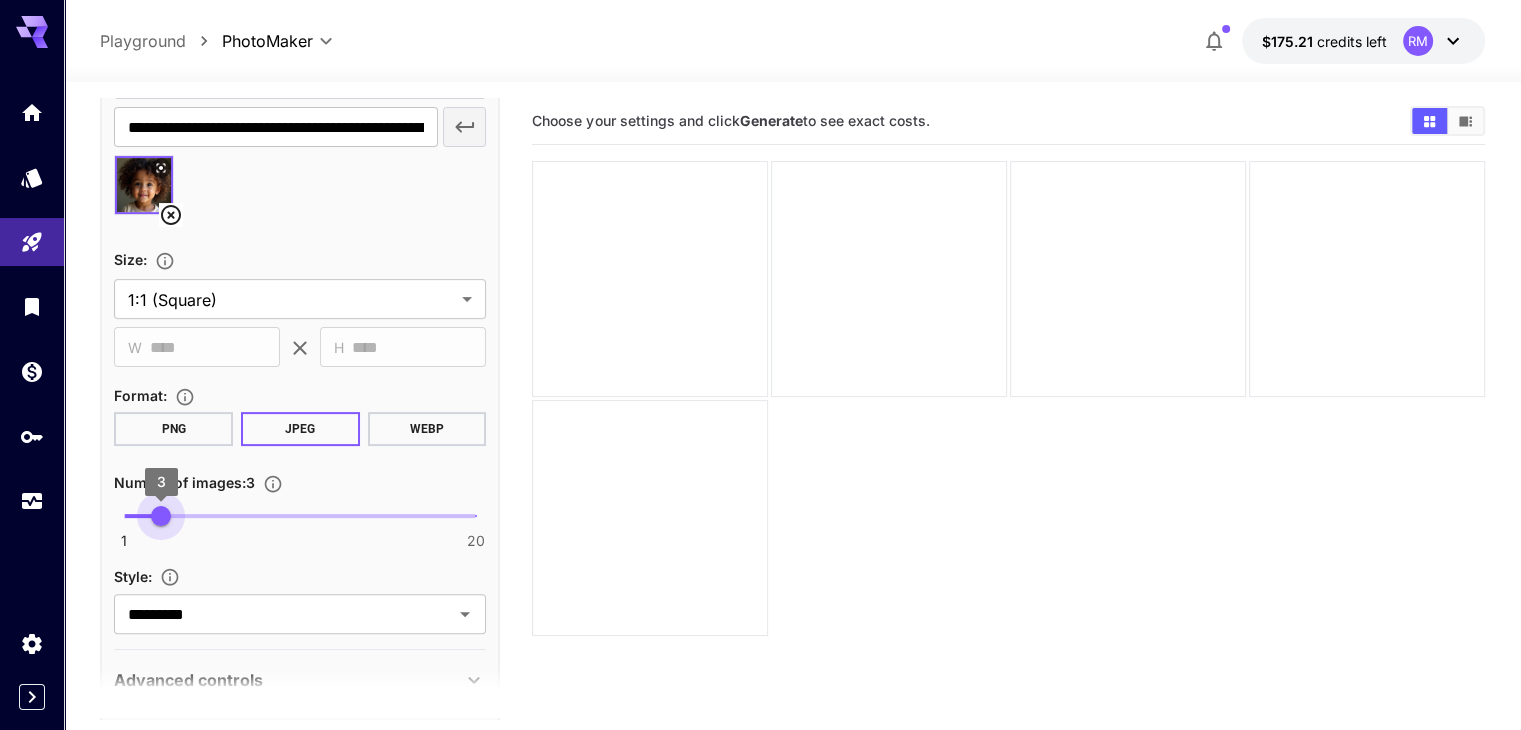 type on "*" 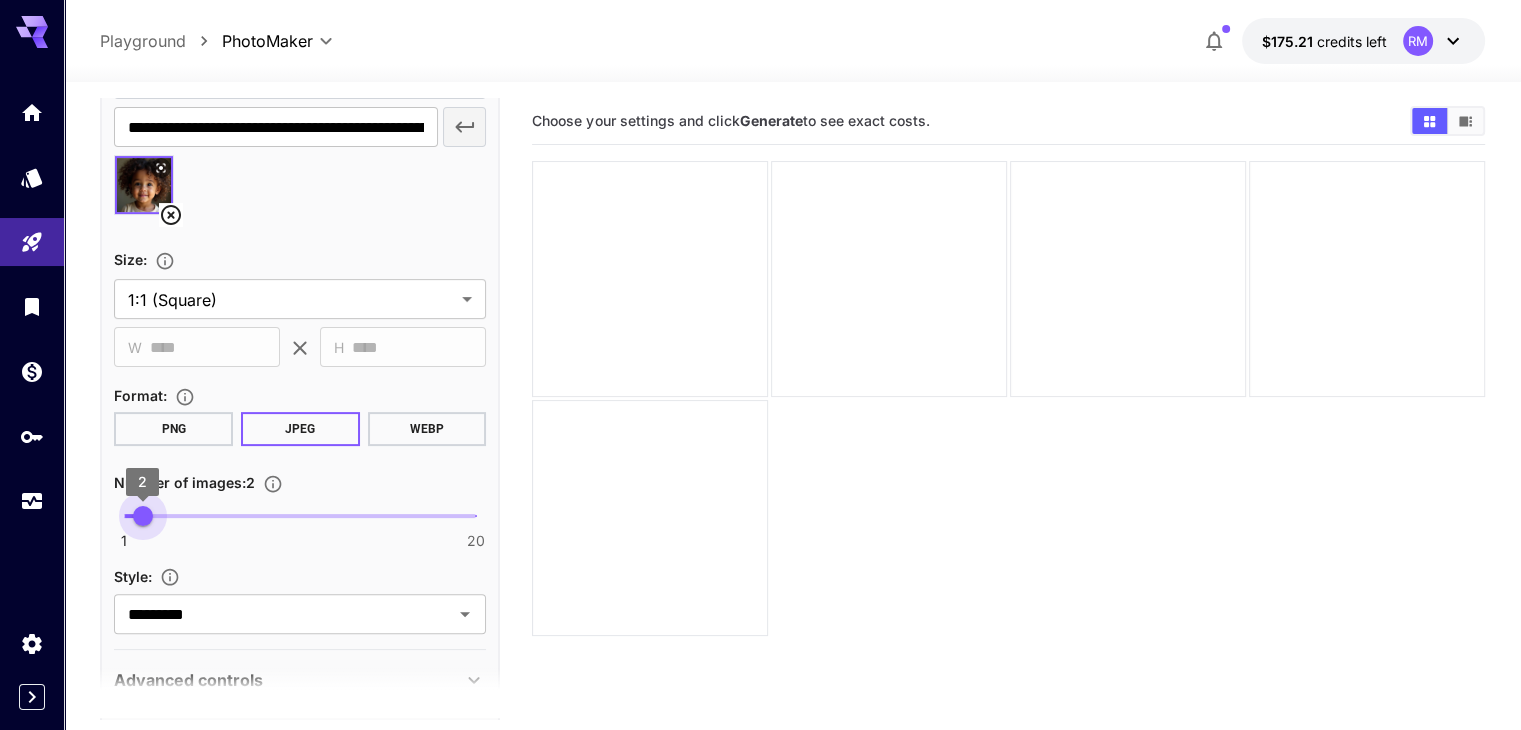 drag, startPoint x: 195, startPoint y: 519, endPoint x: 150, endPoint y: 524, distance: 45.276924 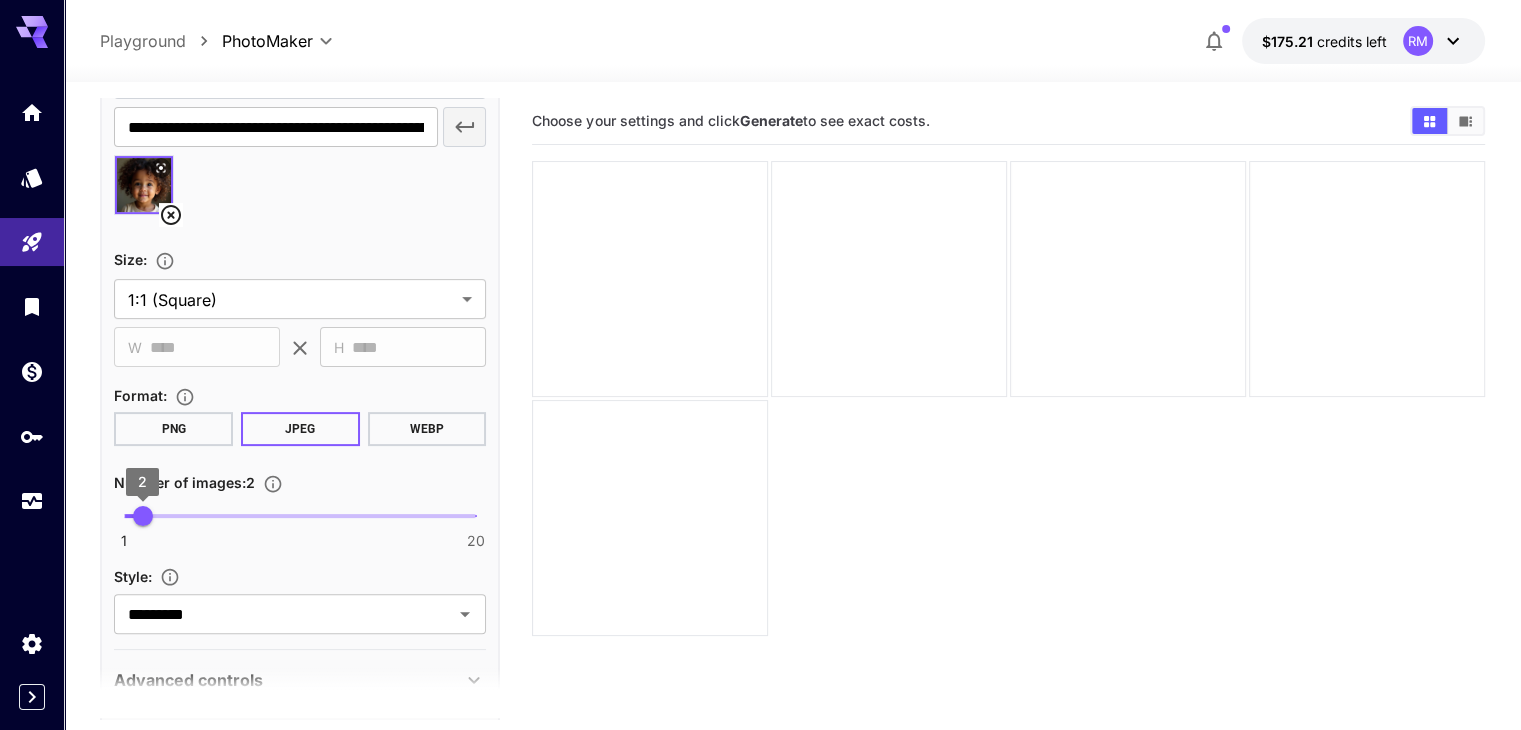 scroll, scrollTop: 0, scrollLeft: 0, axis: both 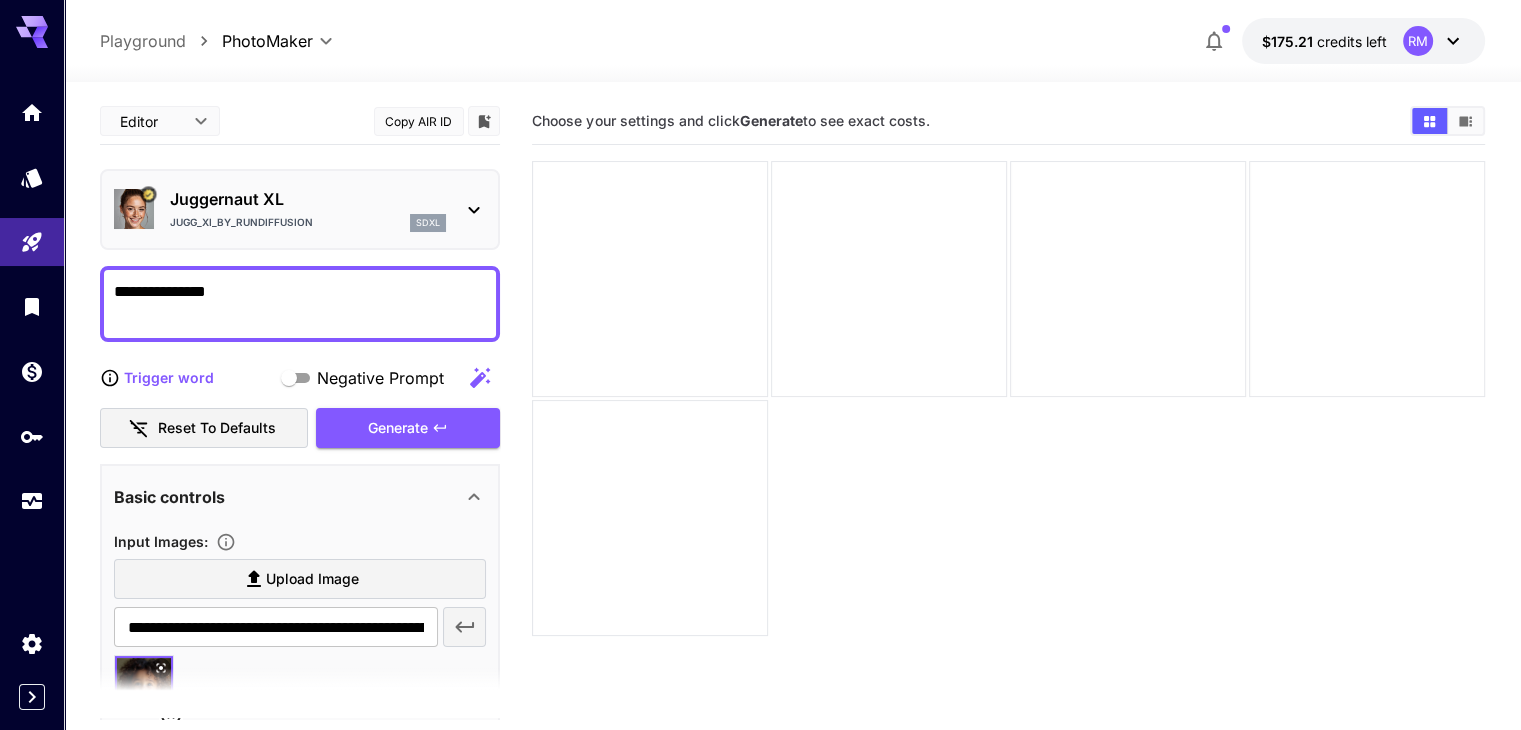 click on "Trigger word Negative Prompt Reset to defaults Generate" at bounding box center [300, 403] 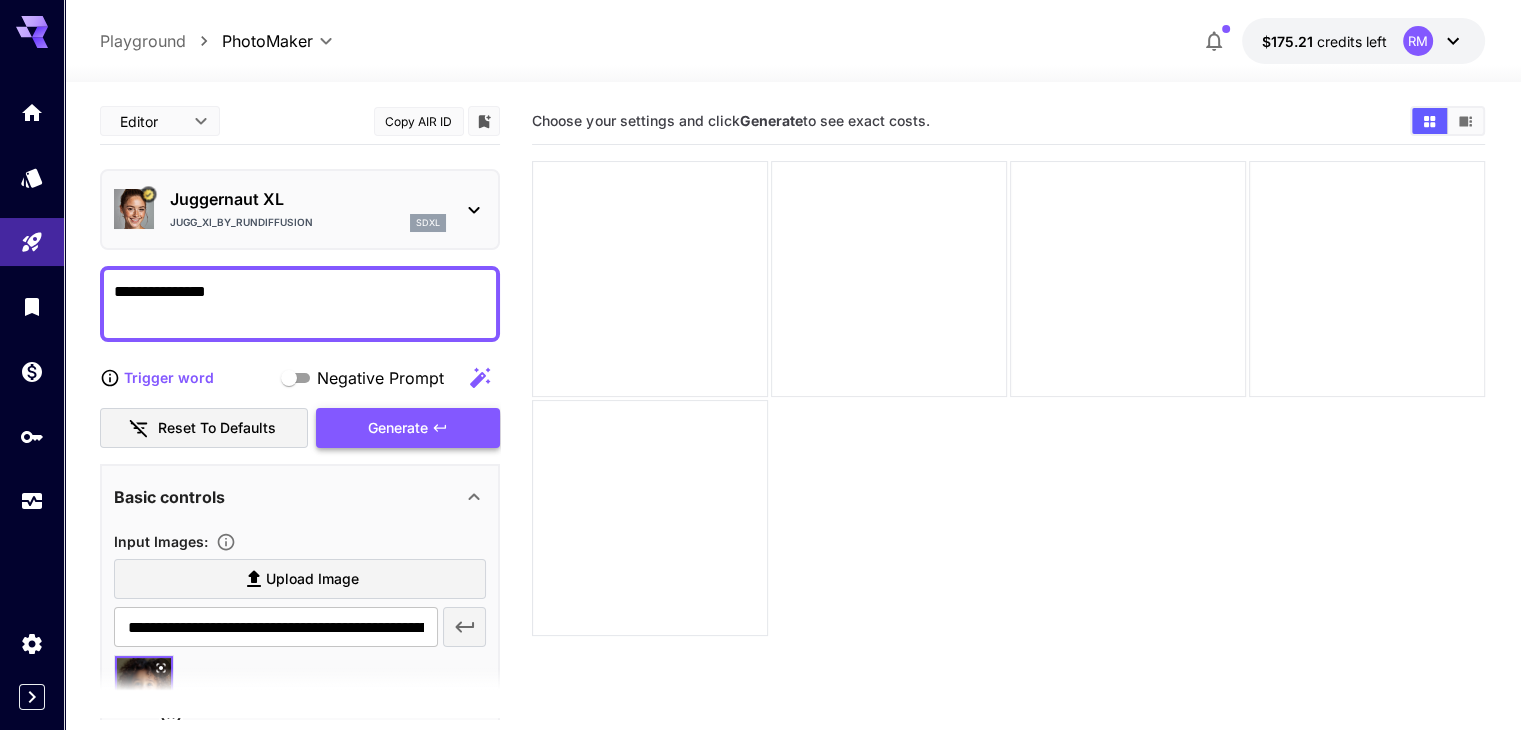 click on "Generate" at bounding box center (398, 428) 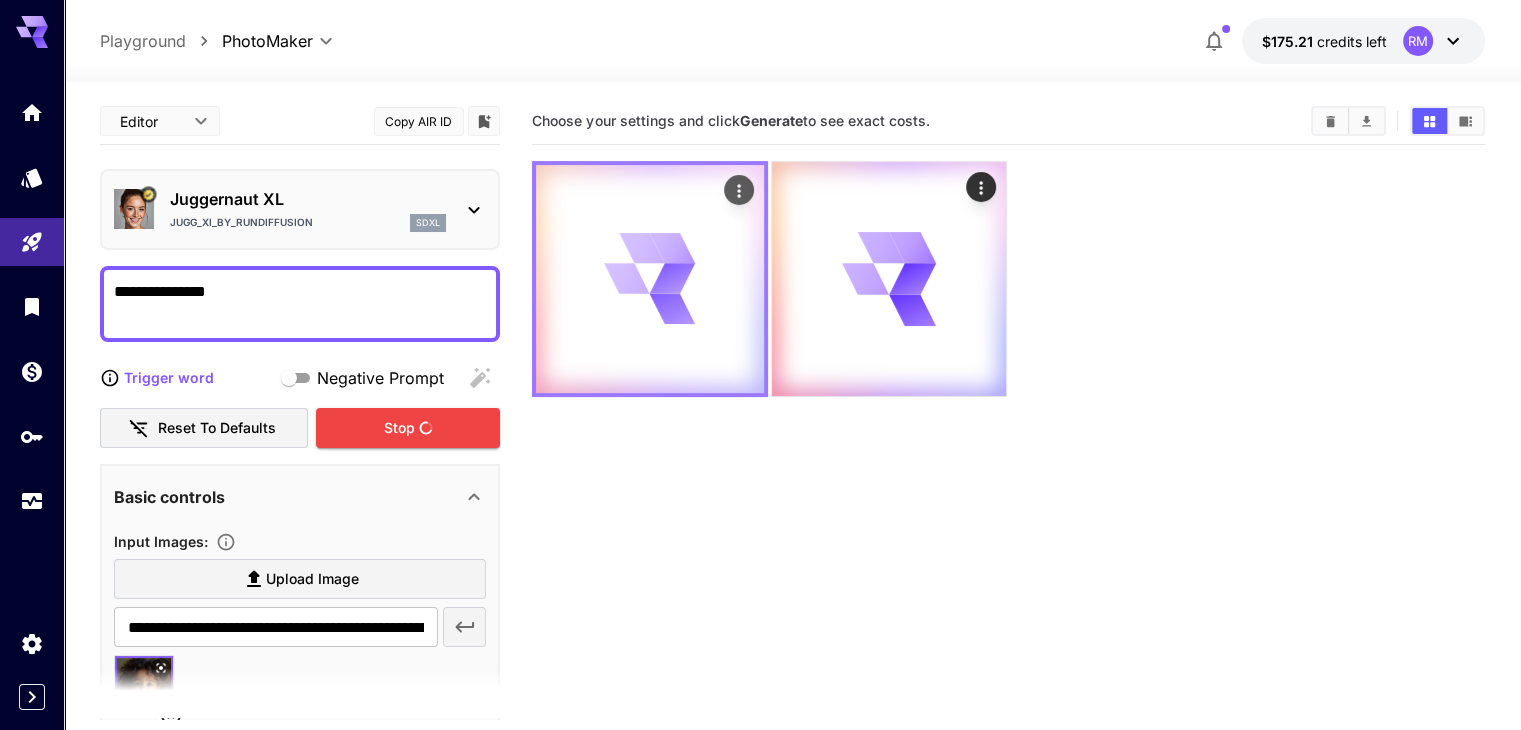 scroll, scrollTop: 158, scrollLeft: 0, axis: vertical 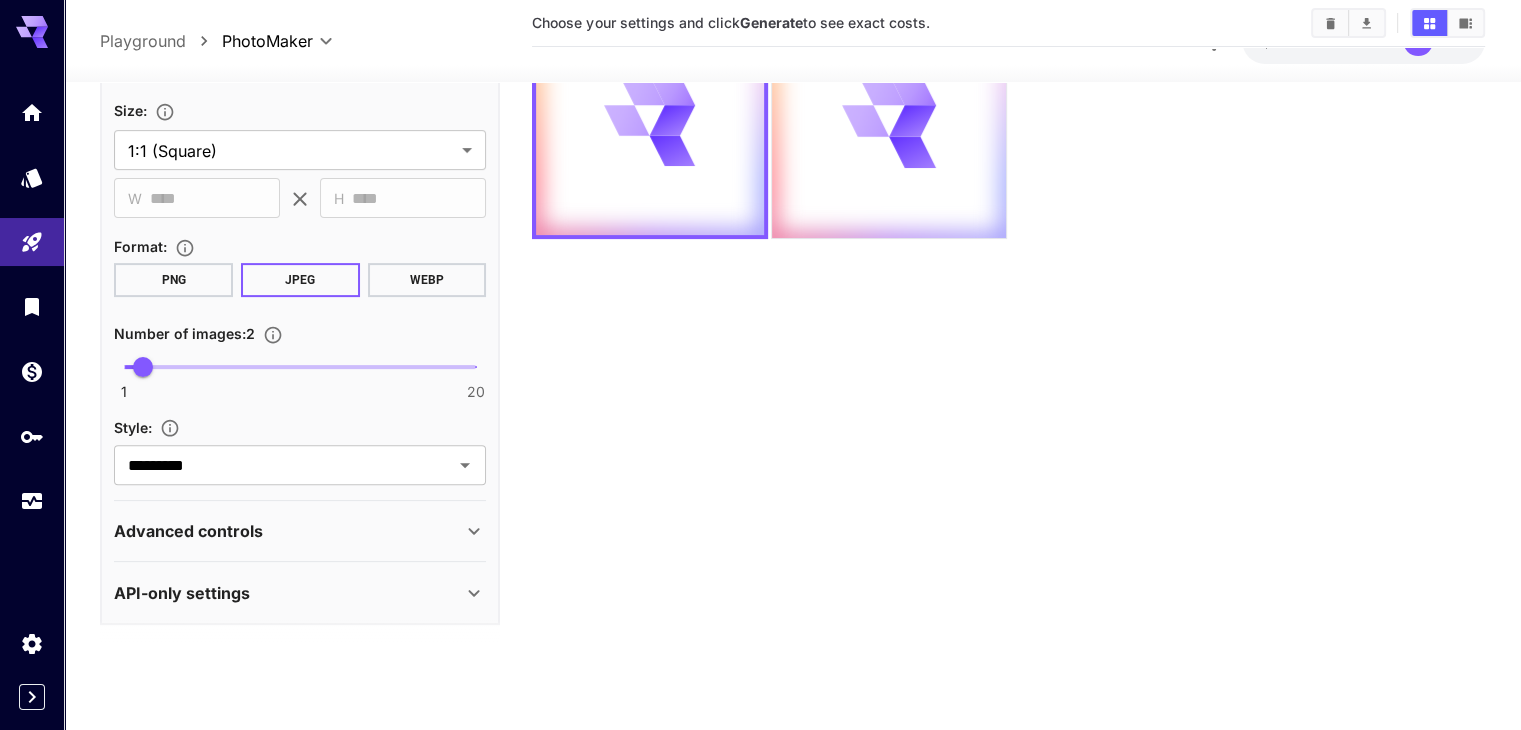 click on "Advanced controls" at bounding box center (188, 531) 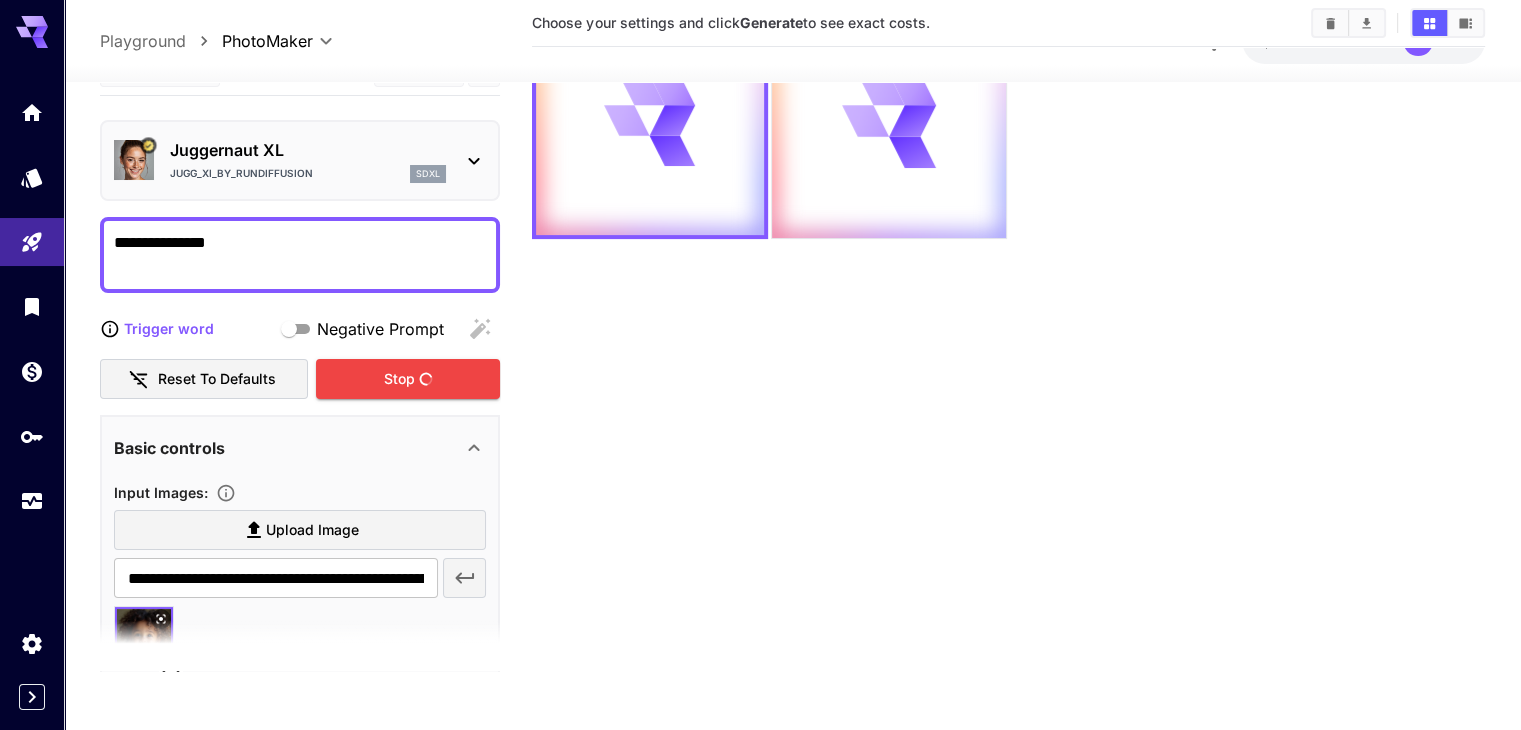 scroll, scrollTop: 0, scrollLeft: 0, axis: both 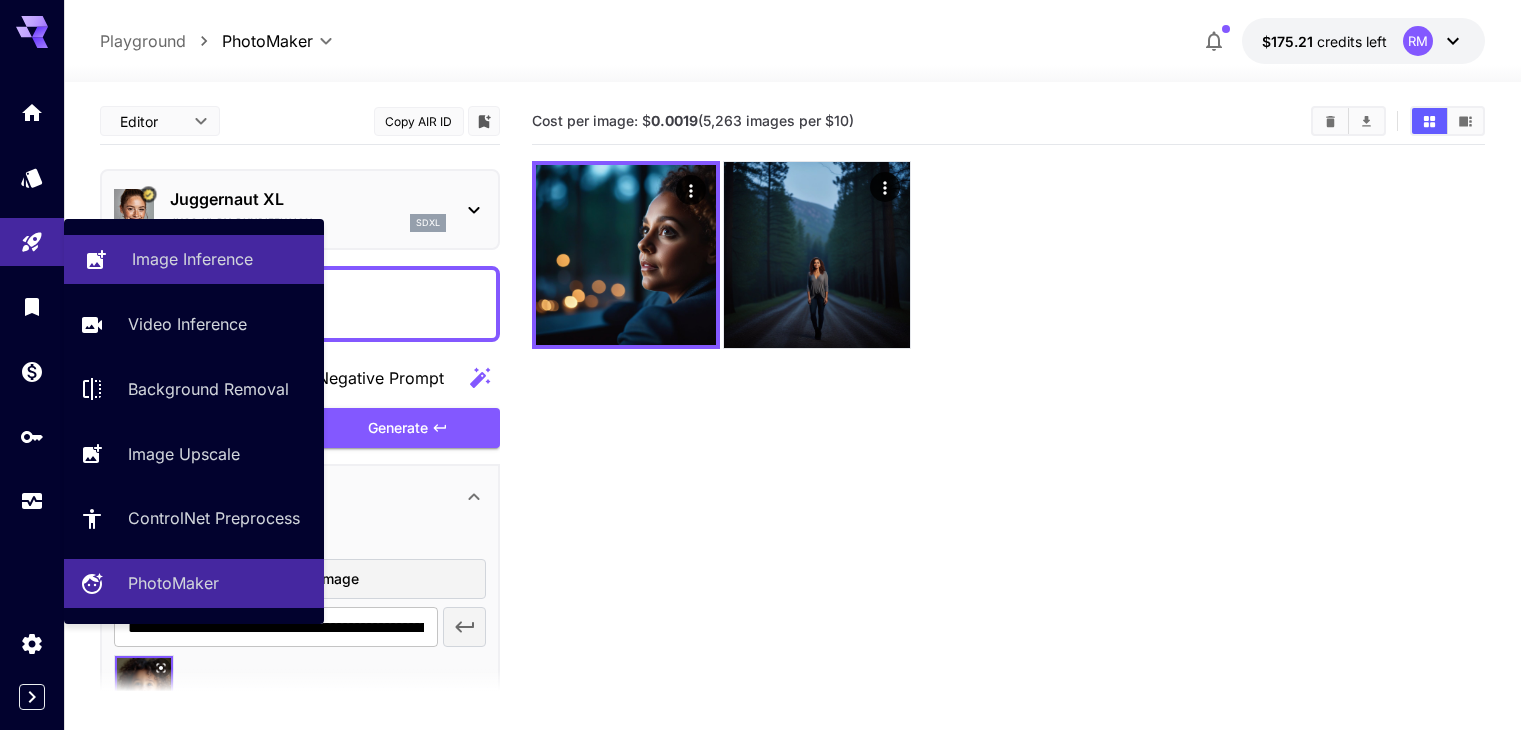 click on "Image Inference" at bounding box center (194, 259) 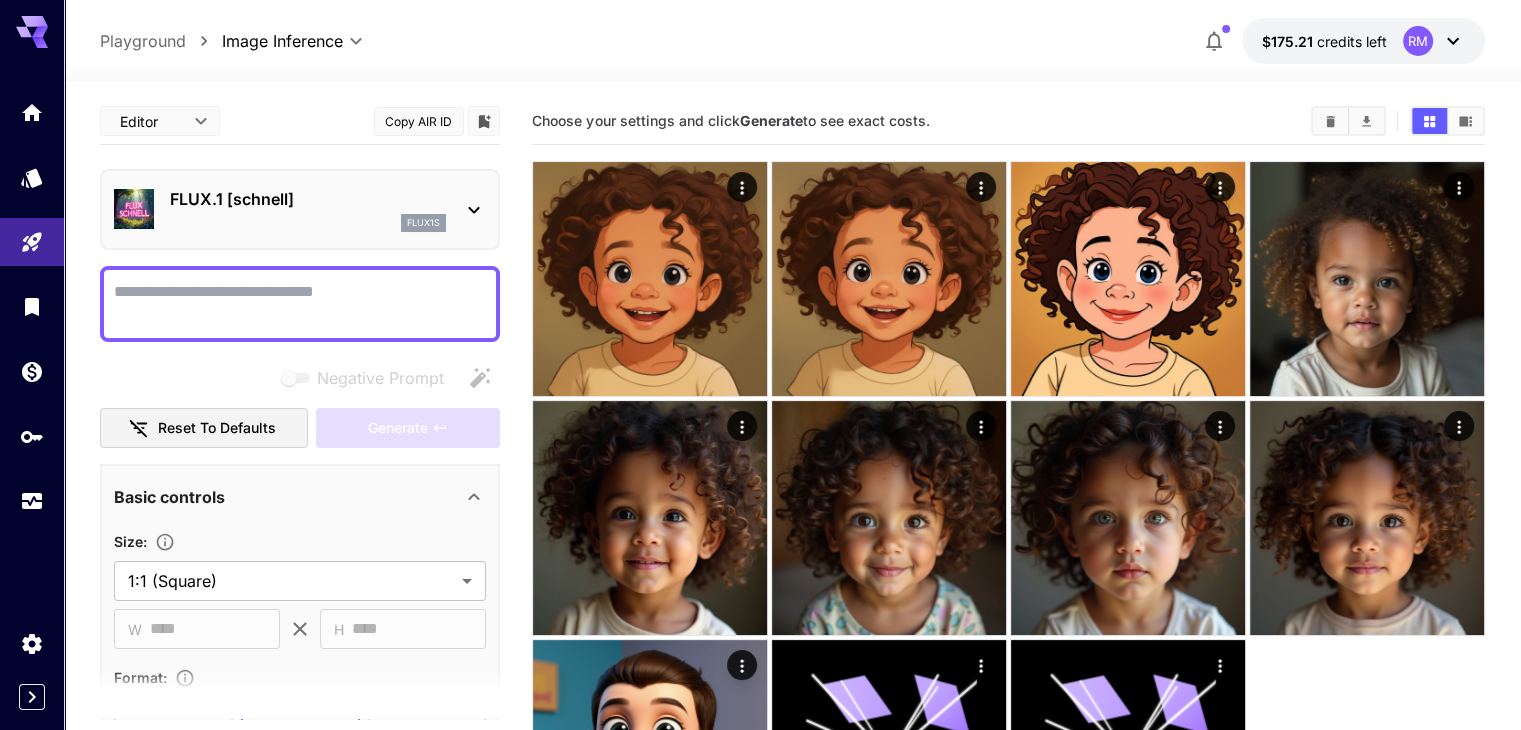 click on "FLUX.1 [schnell]" at bounding box center (308, 199) 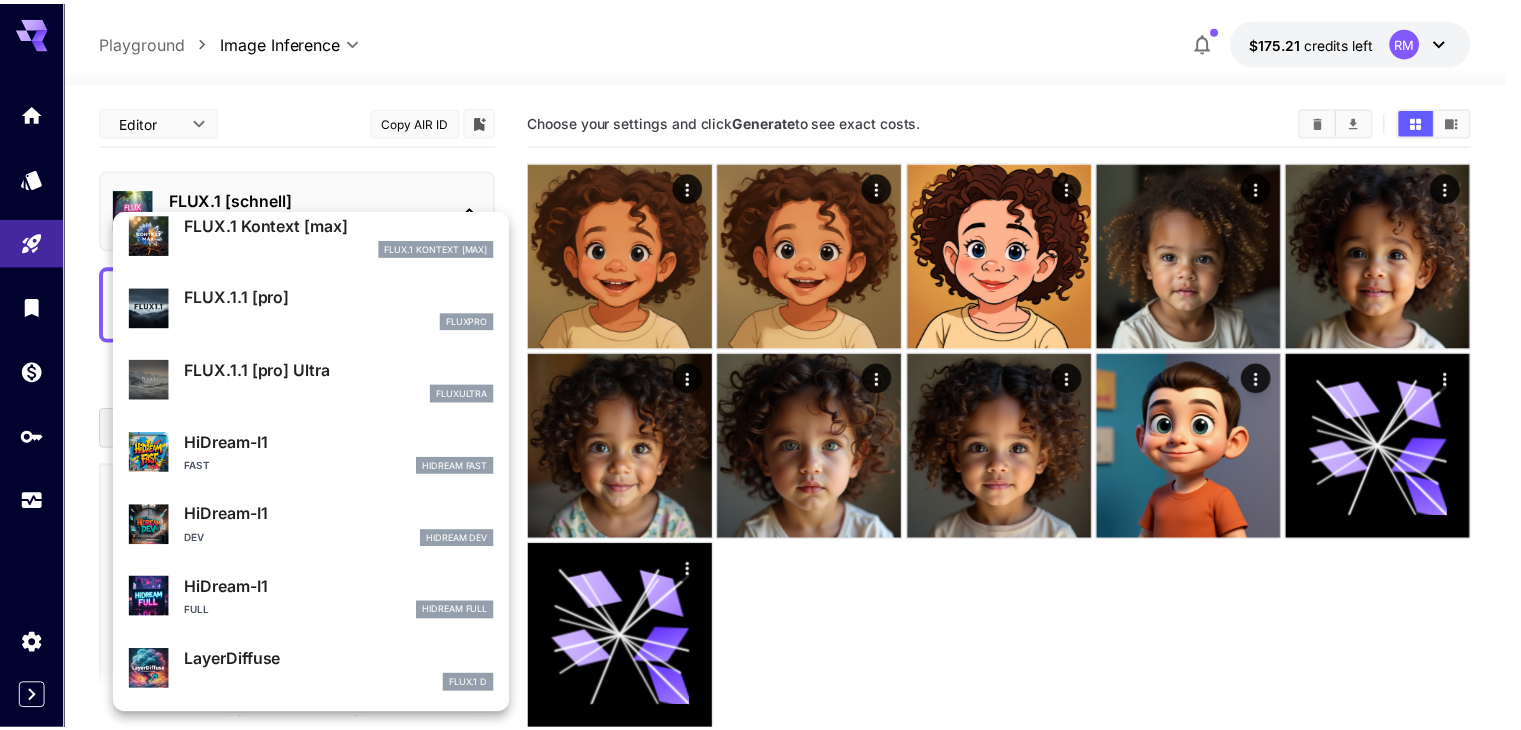 scroll, scrollTop: 0, scrollLeft: 0, axis: both 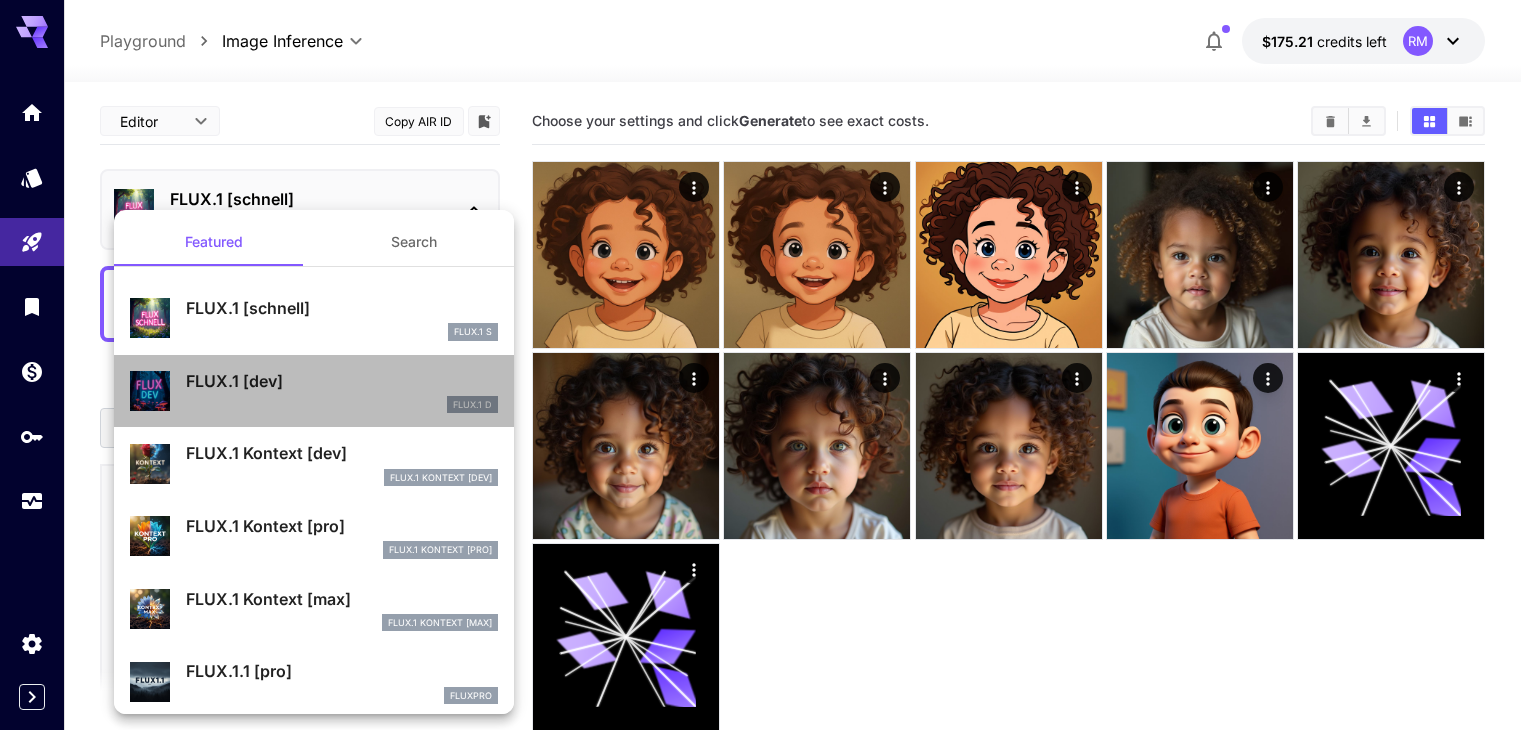 click on "FLUX.1 [dev] FLUX.1 D" at bounding box center (342, 391) 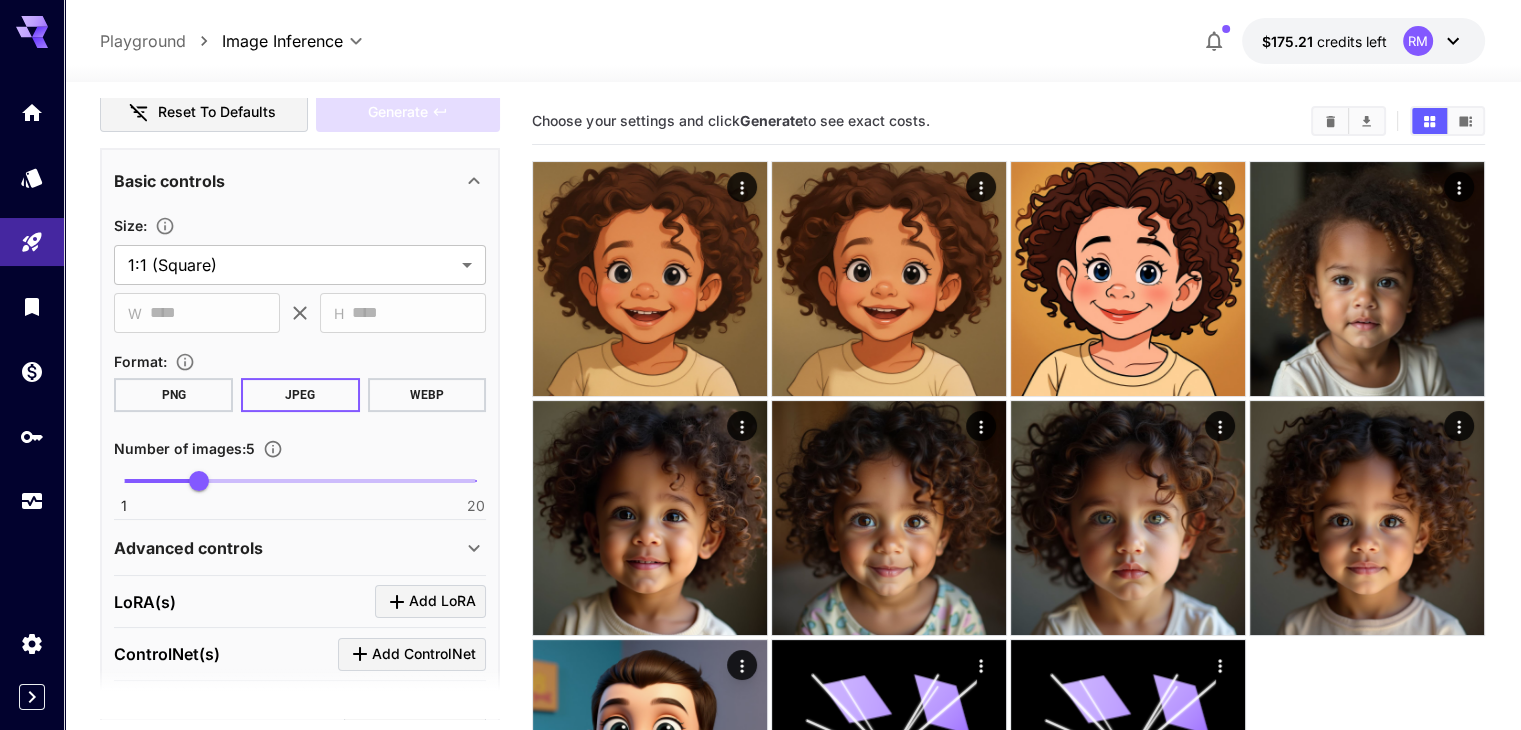 scroll, scrollTop: 595, scrollLeft: 0, axis: vertical 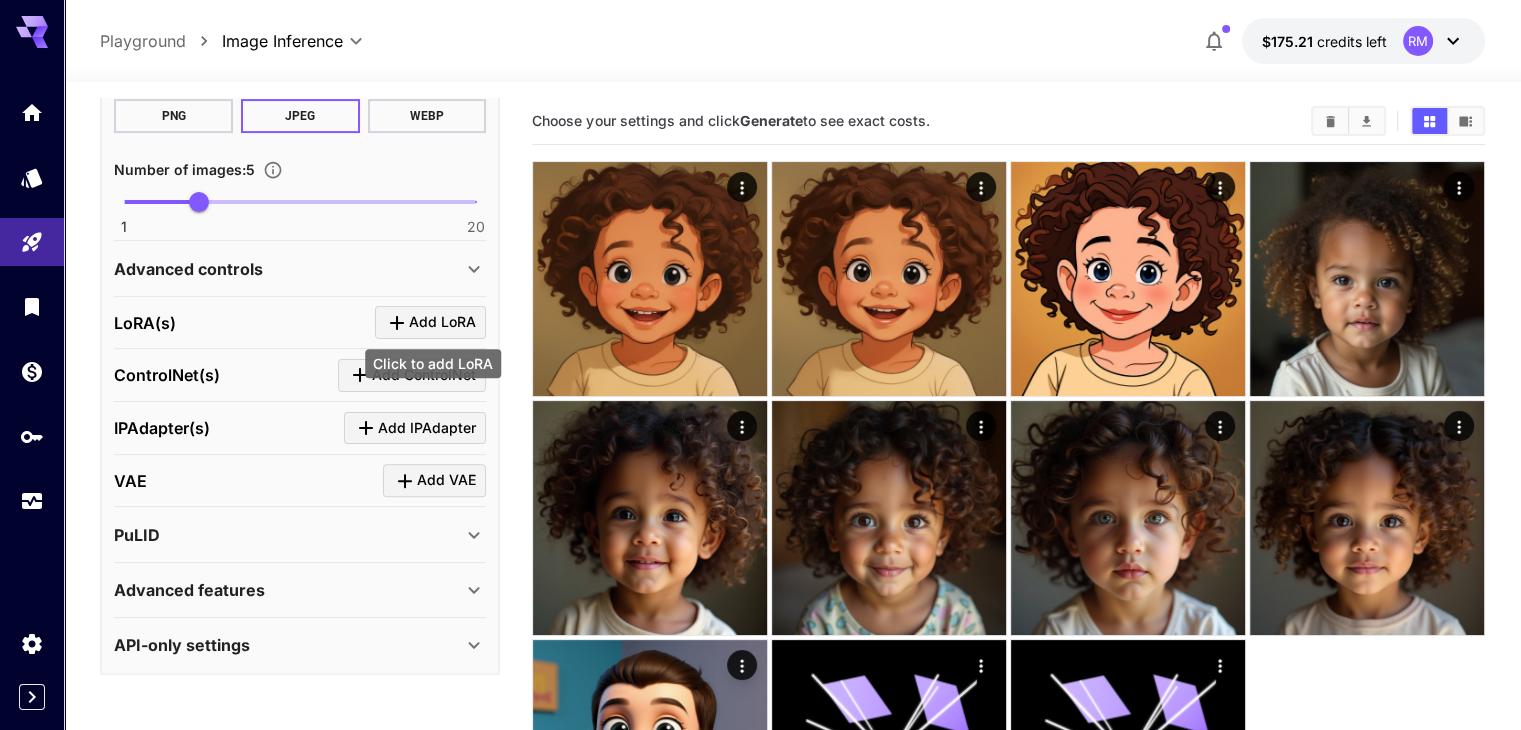 click on "Add LoRA" at bounding box center [442, 322] 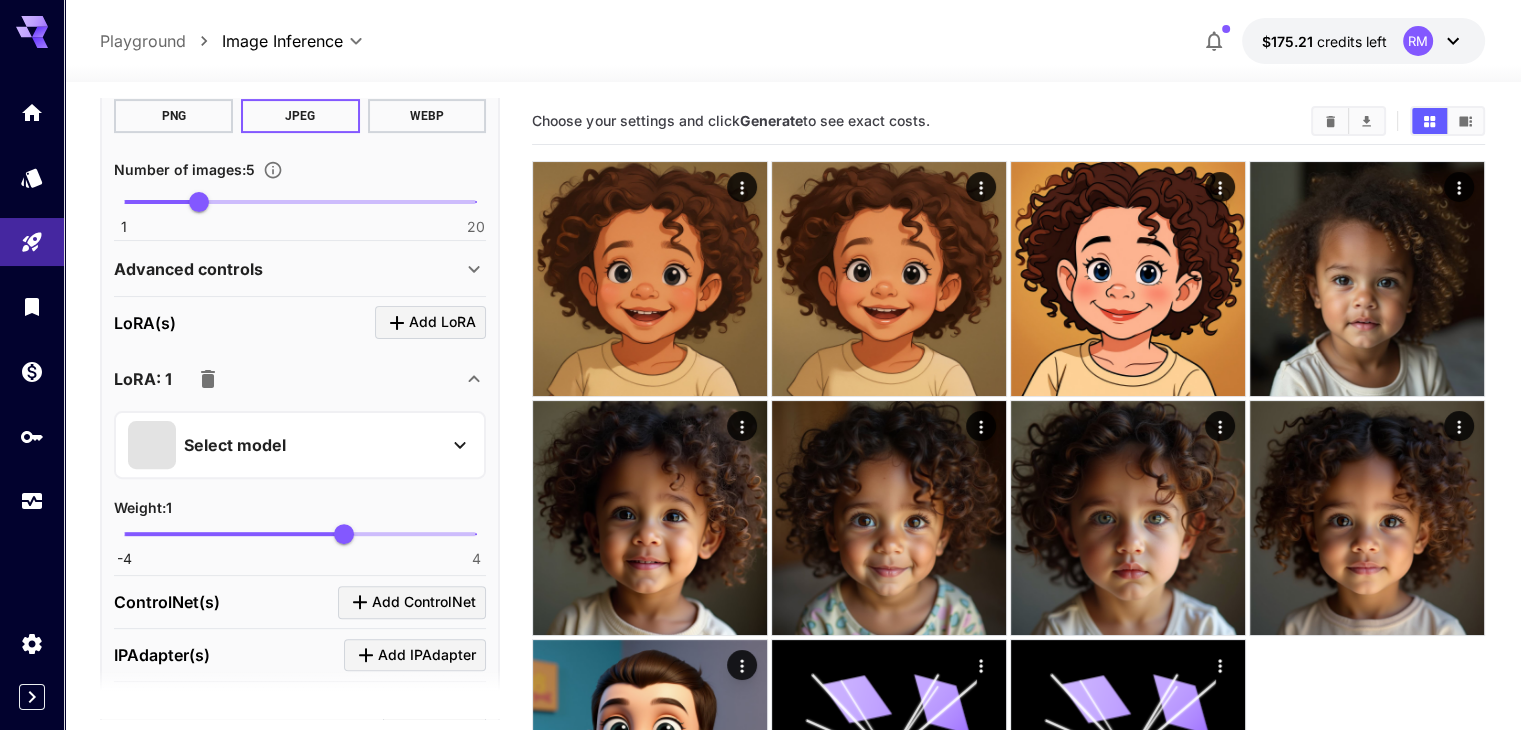 click on "Select model" at bounding box center (284, 445) 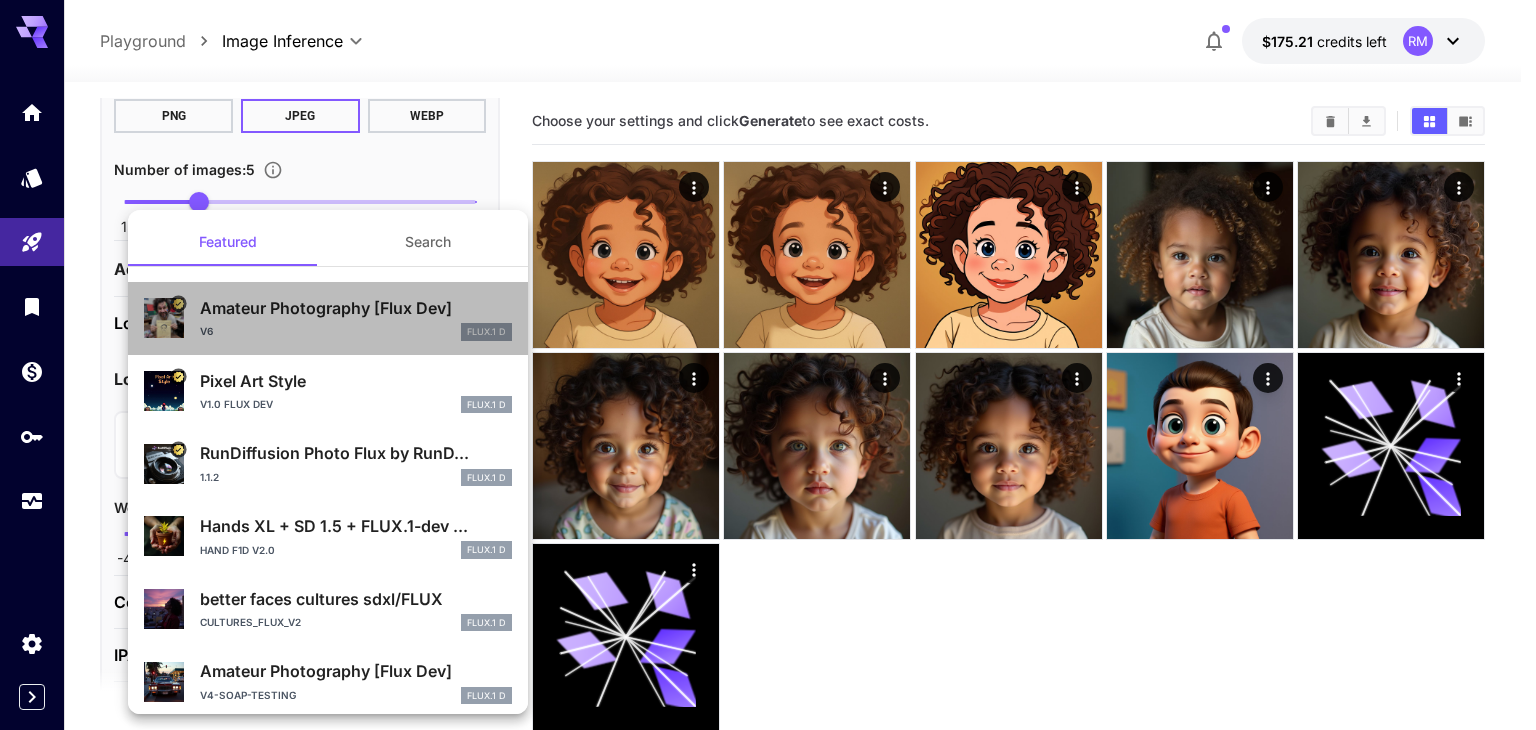 click on "Amateur Photography [Flux Dev]" at bounding box center [356, 308] 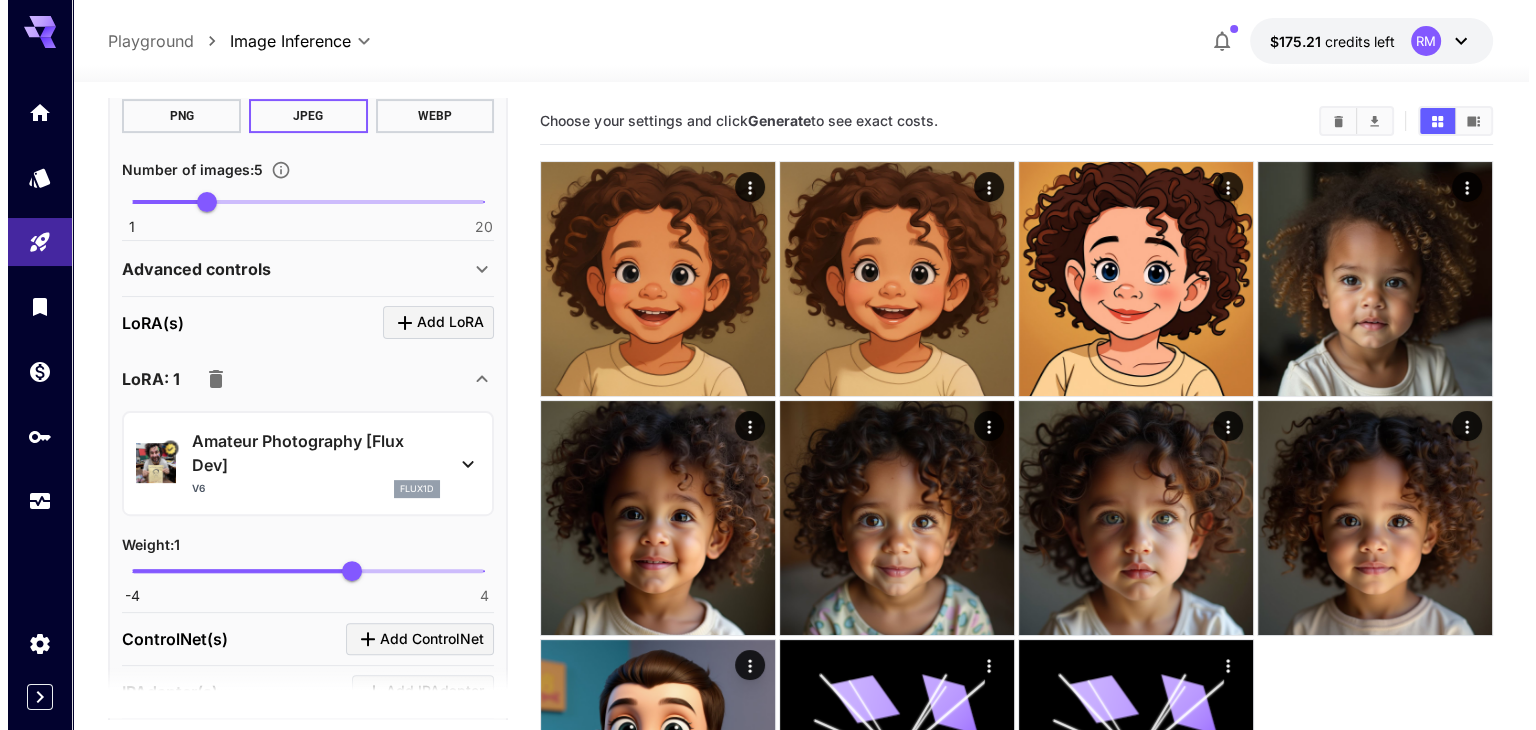 scroll, scrollTop: 695, scrollLeft: 0, axis: vertical 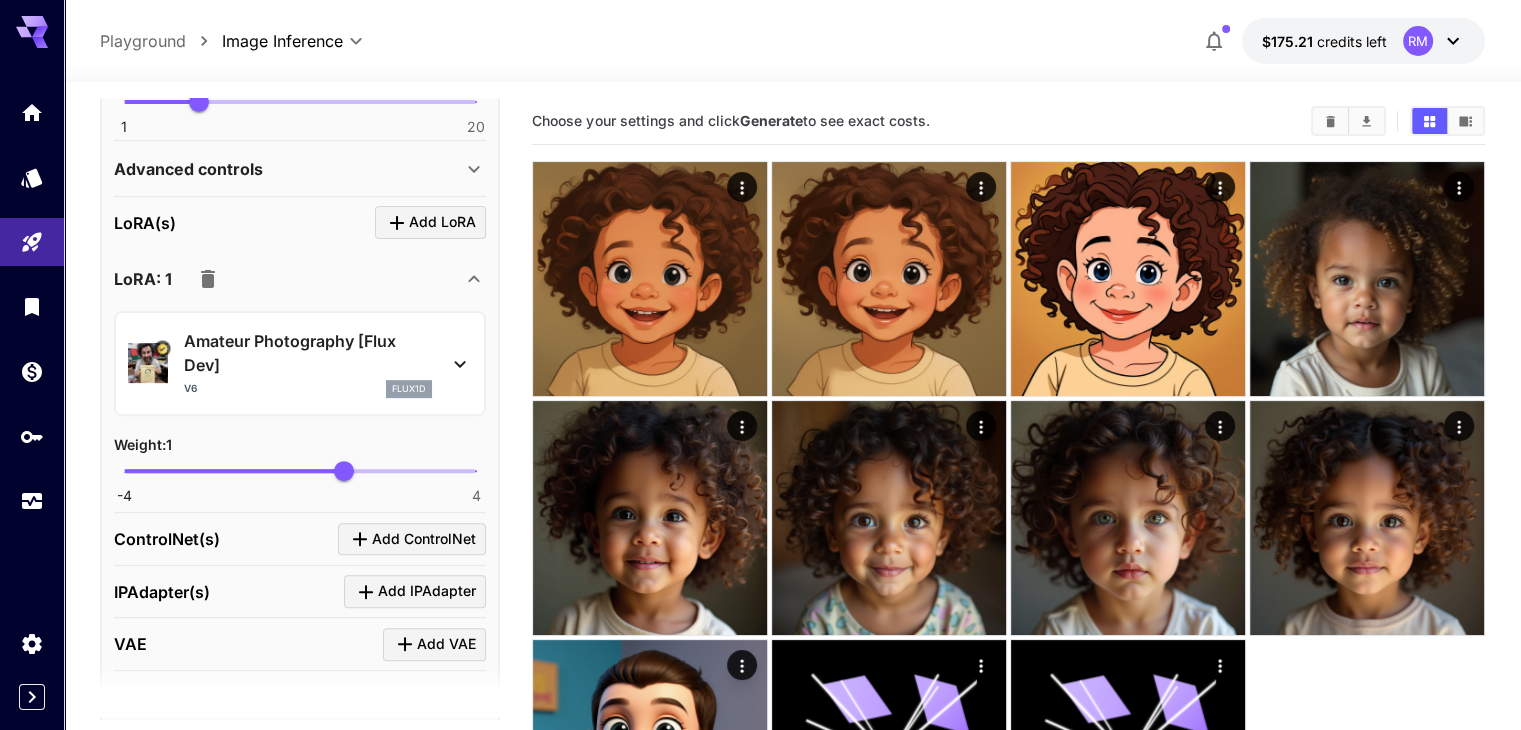click on "flux1d" at bounding box center [409, 389] 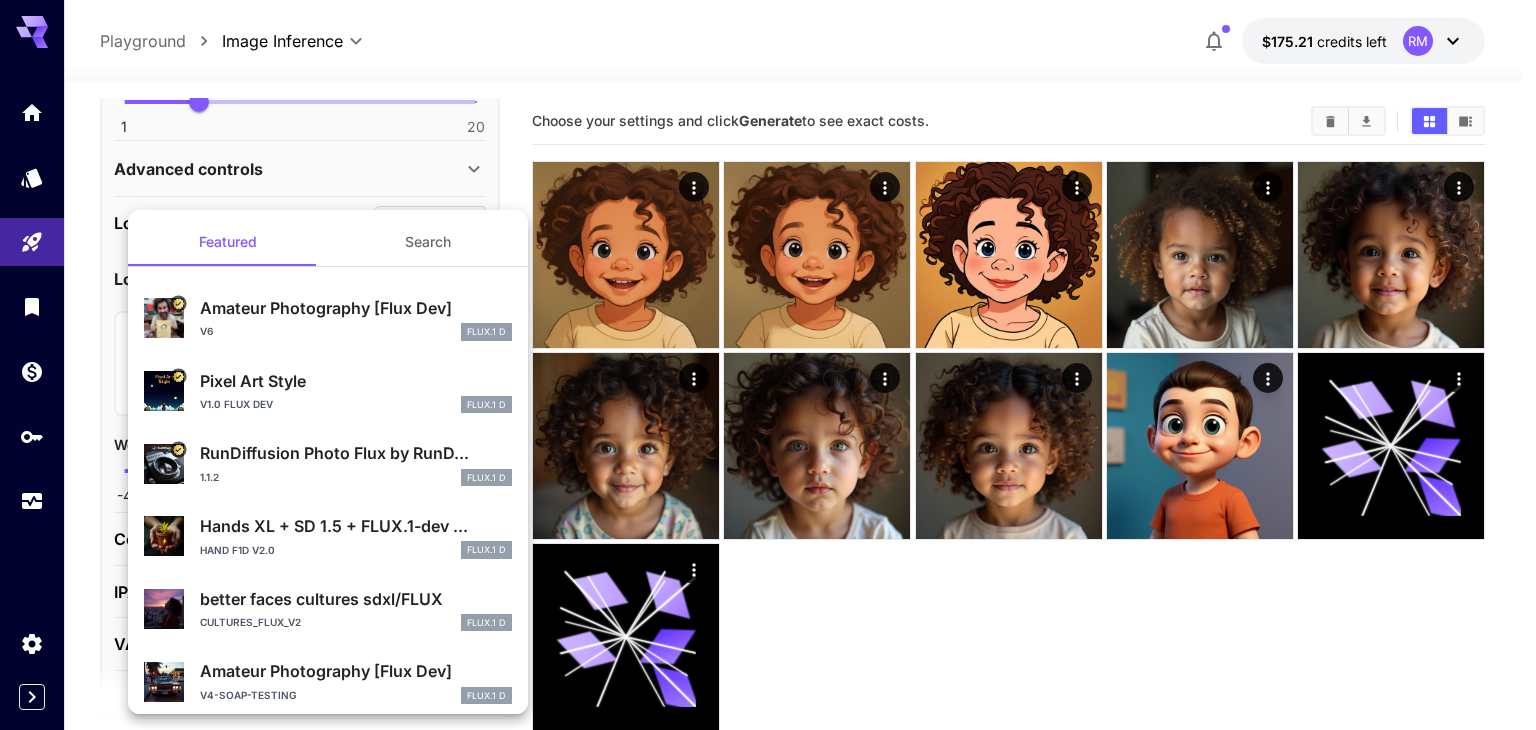 click on "Search" at bounding box center [428, 242] 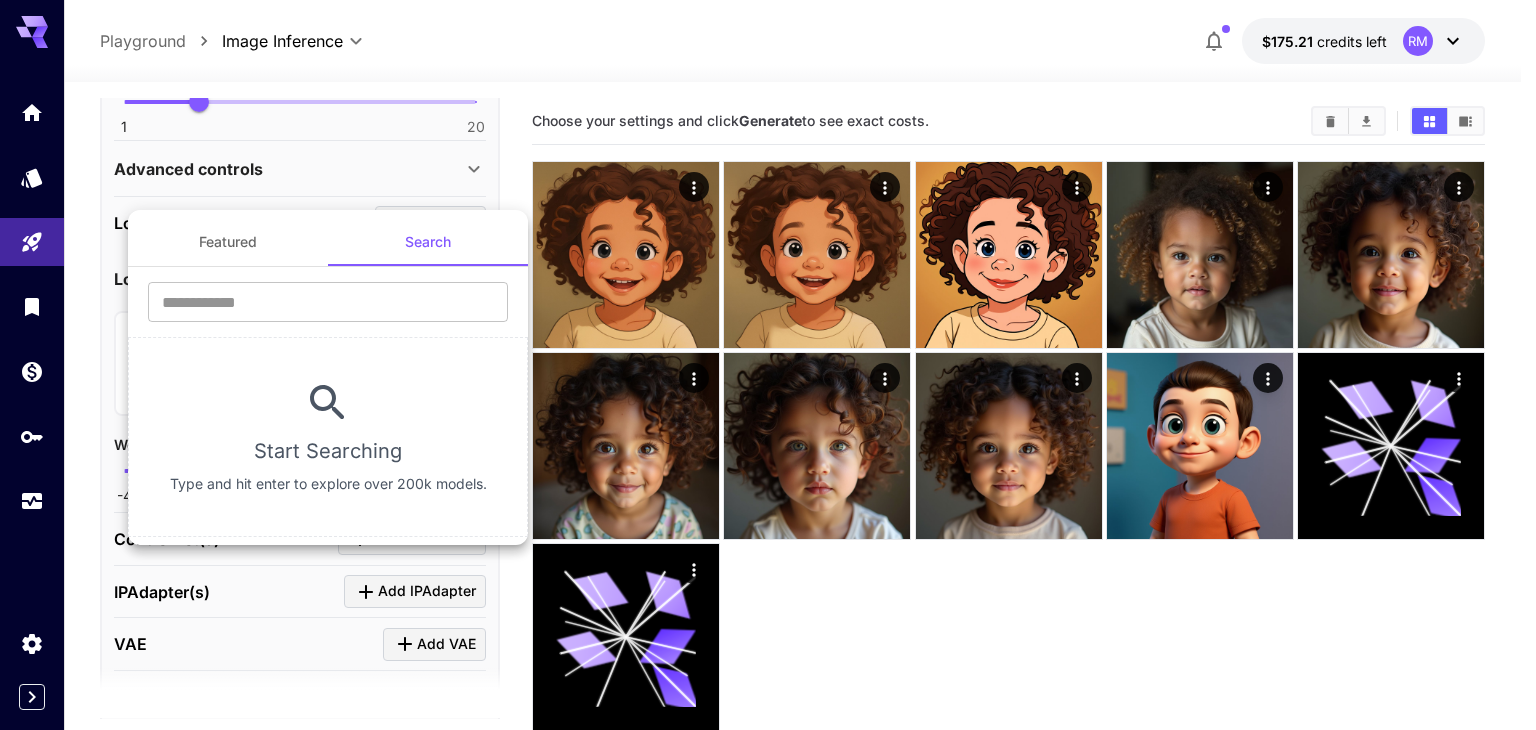 click on "Type and hit enter to explore over 200k models." at bounding box center [328, 484] 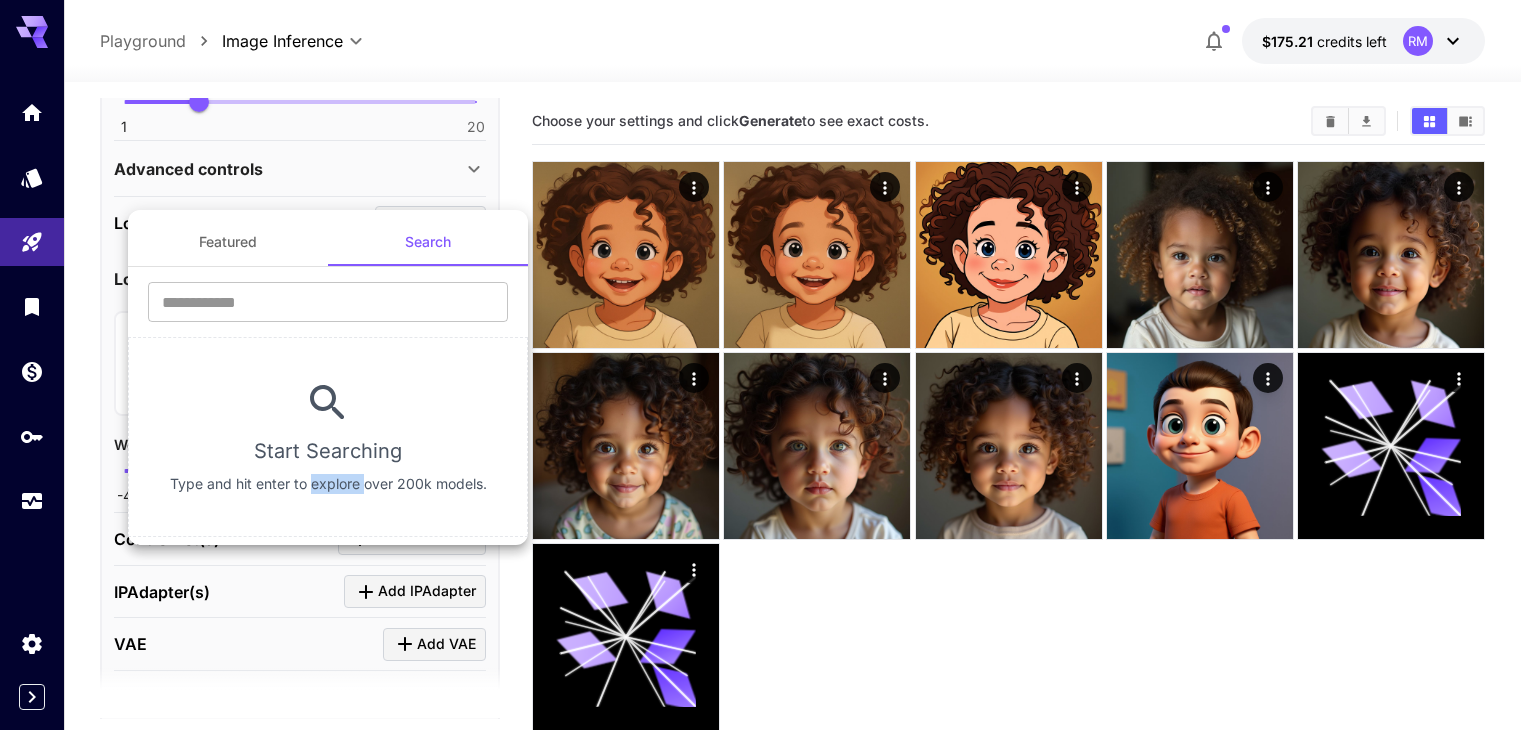 click on "Type and hit enter to explore over 200k models." at bounding box center (328, 484) 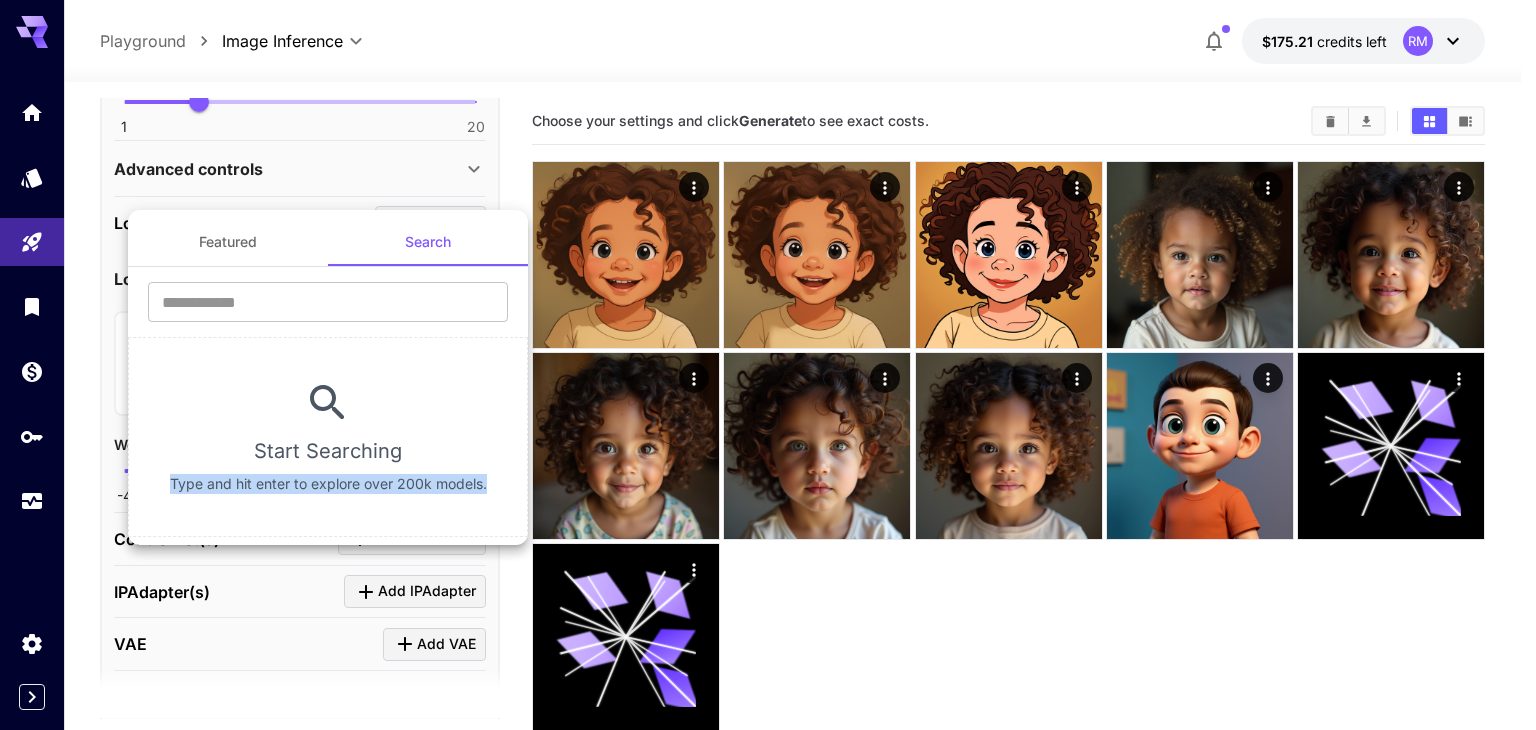 click on "Type and hit enter to explore over 200k models." at bounding box center [328, 484] 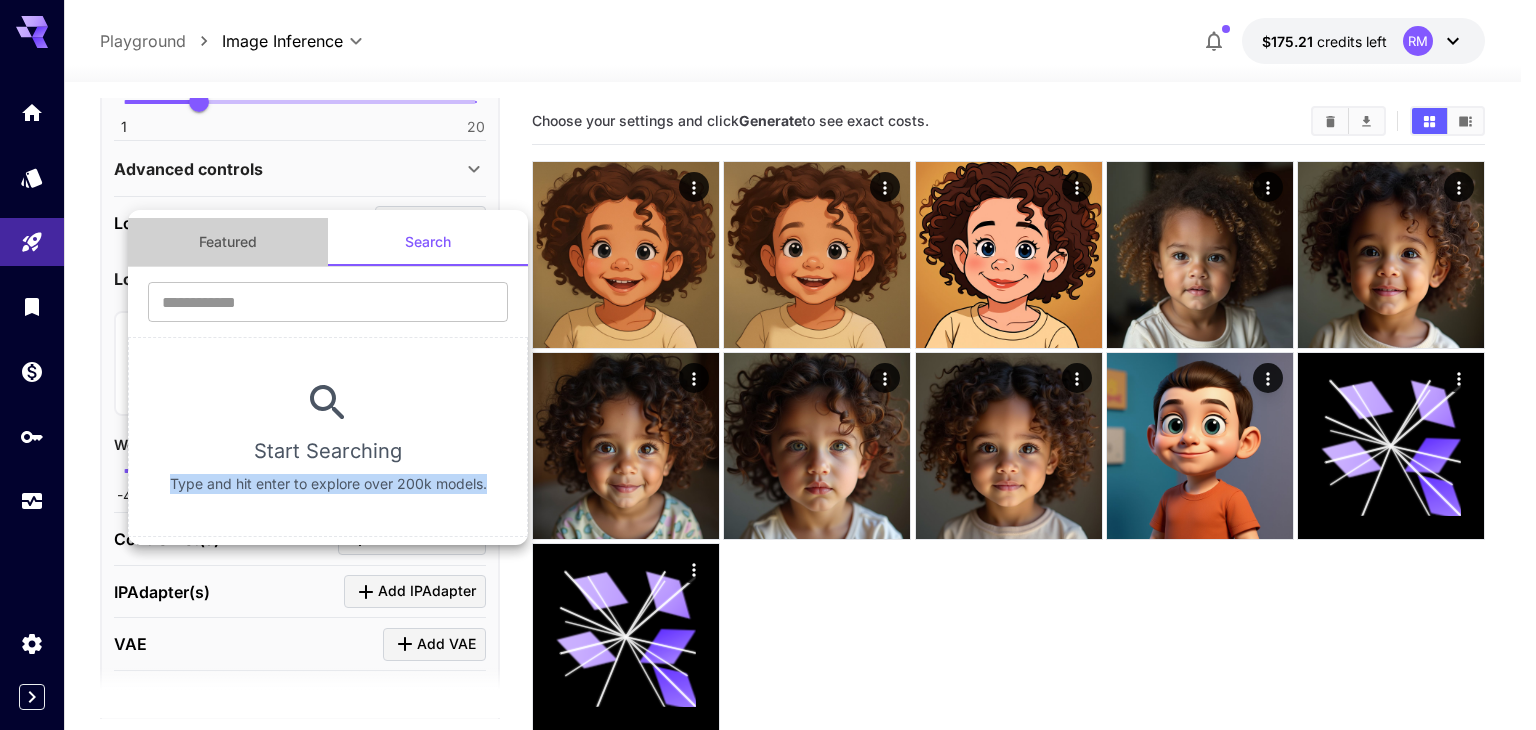 click on "Featured" at bounding box center [228, 242] 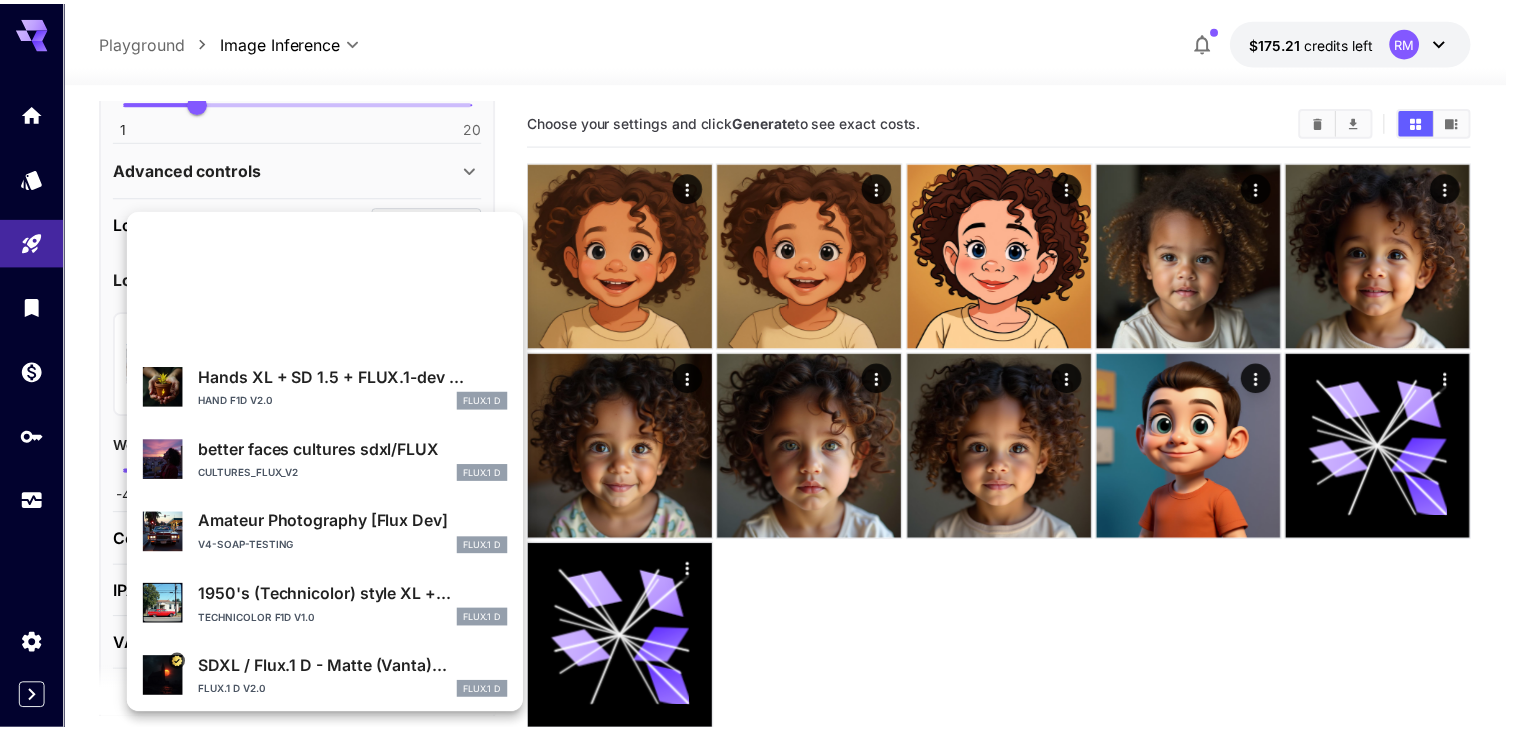 scroll, scrollTop: 0, scrollLeft: 0, axis: both 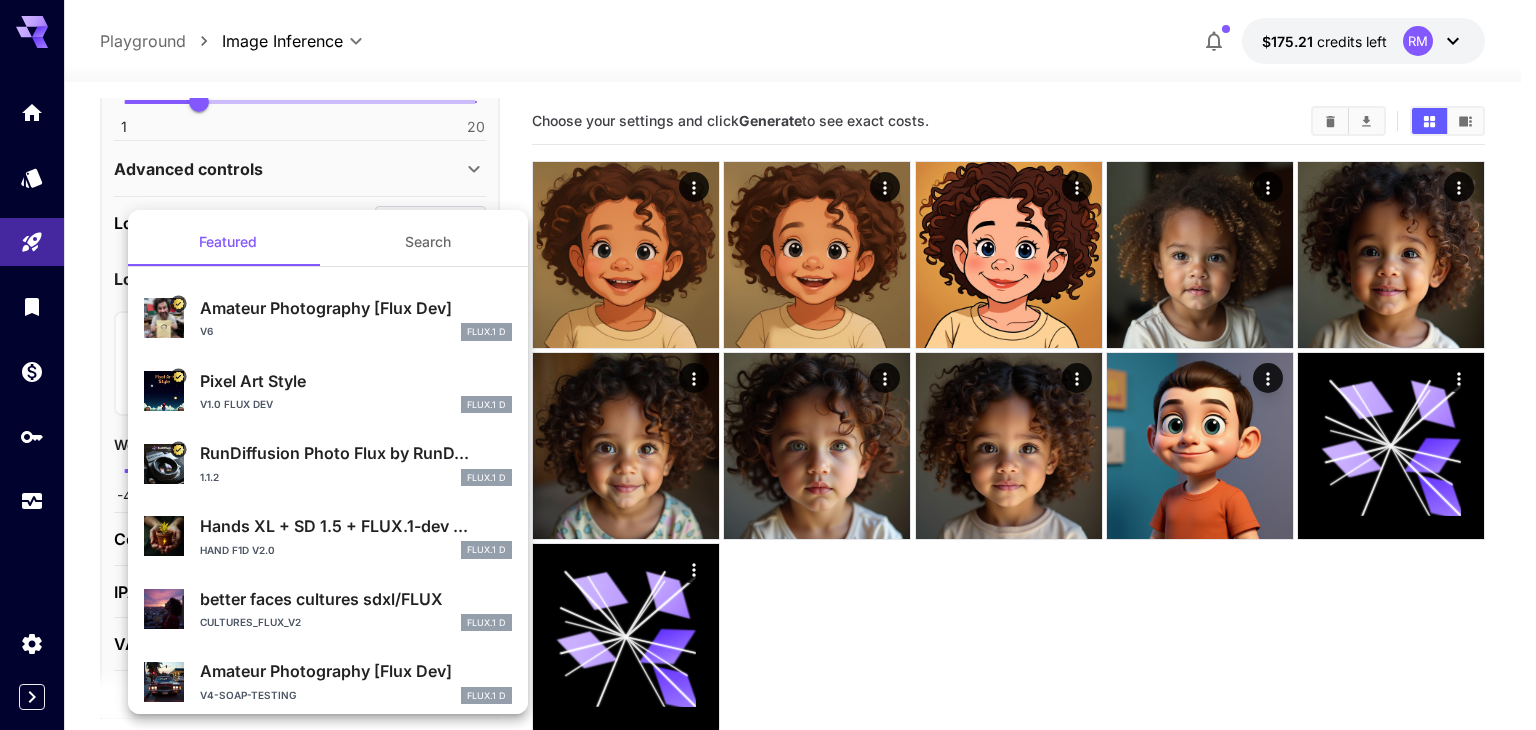 click at bounding box center (768, 365) 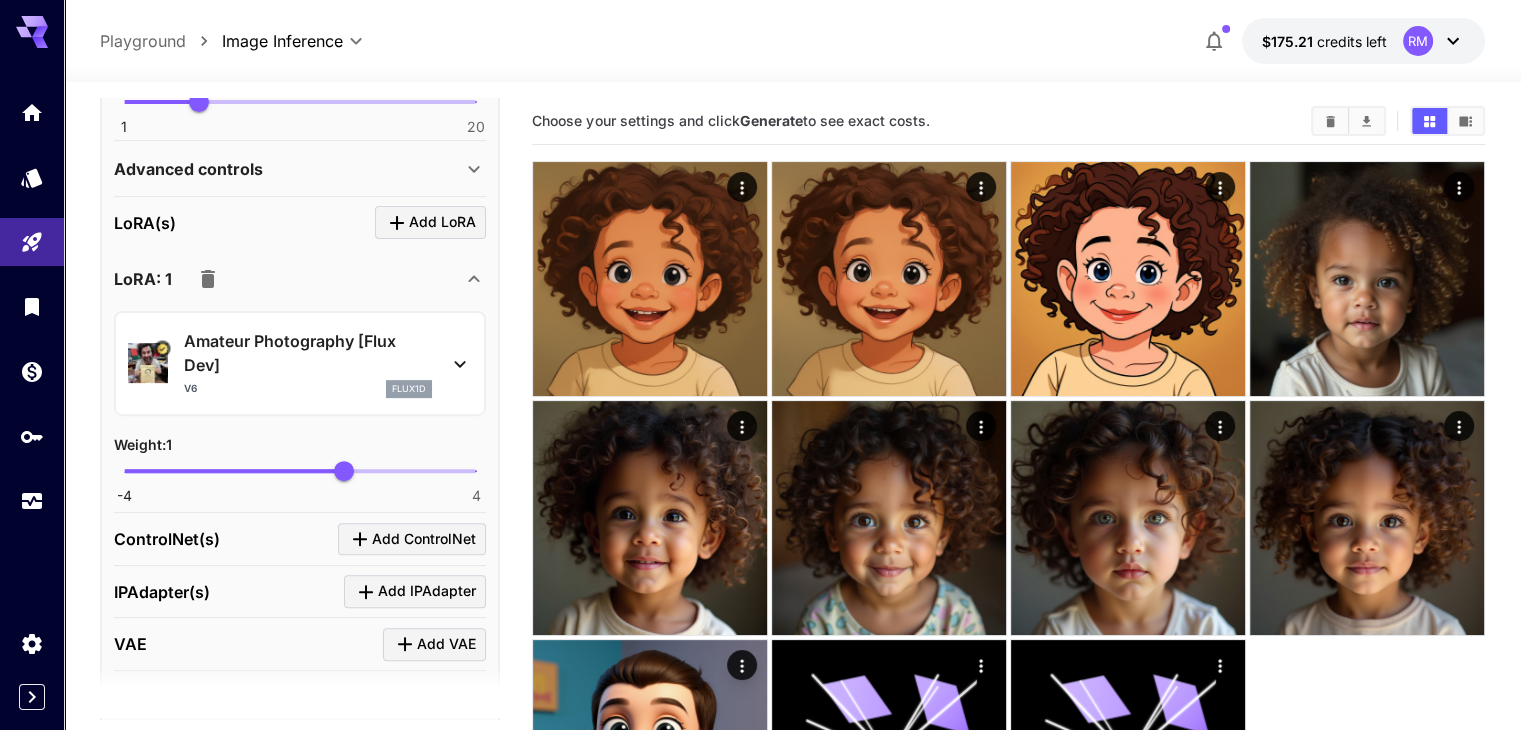 click 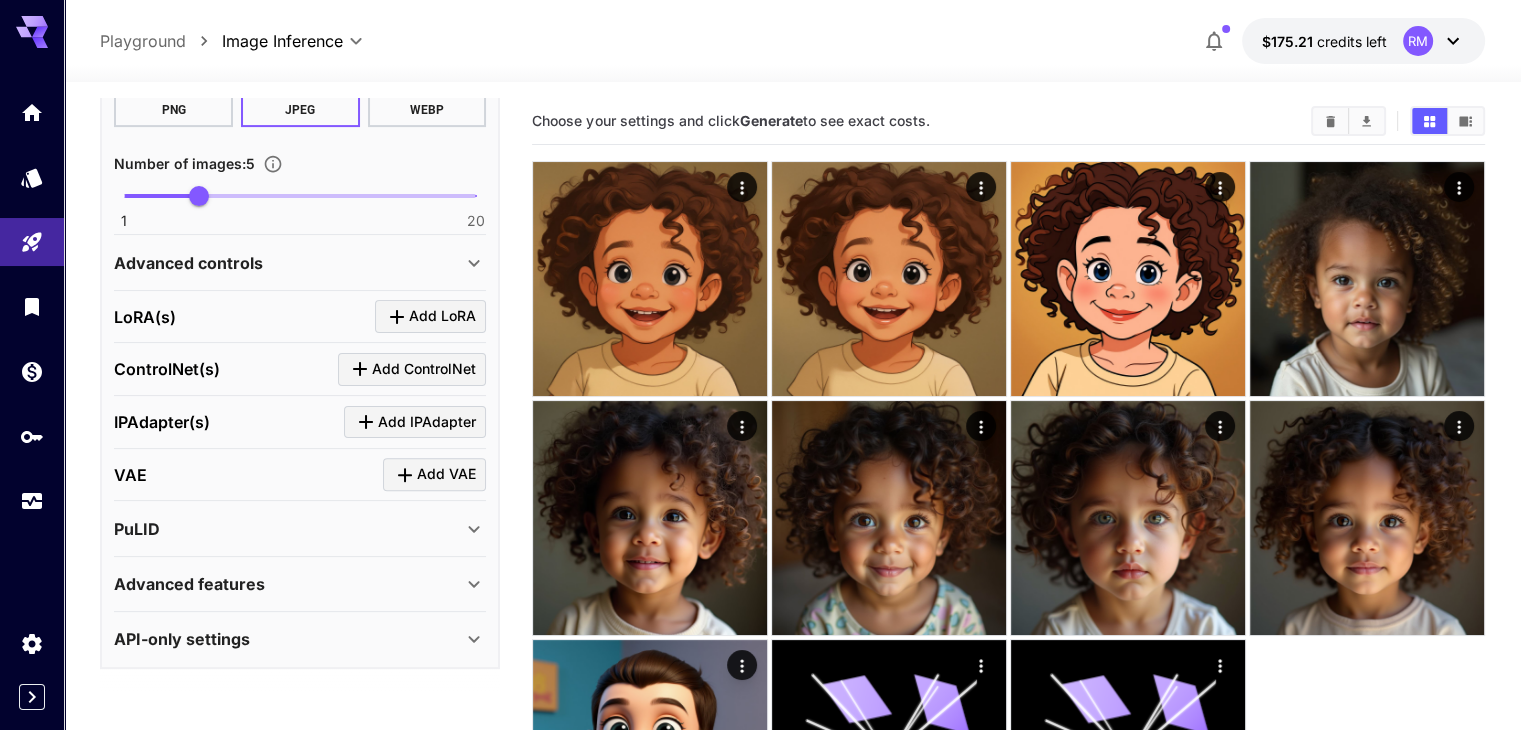 scroll, scrollTop: 595, scrollLeft: 0, axis: vertical 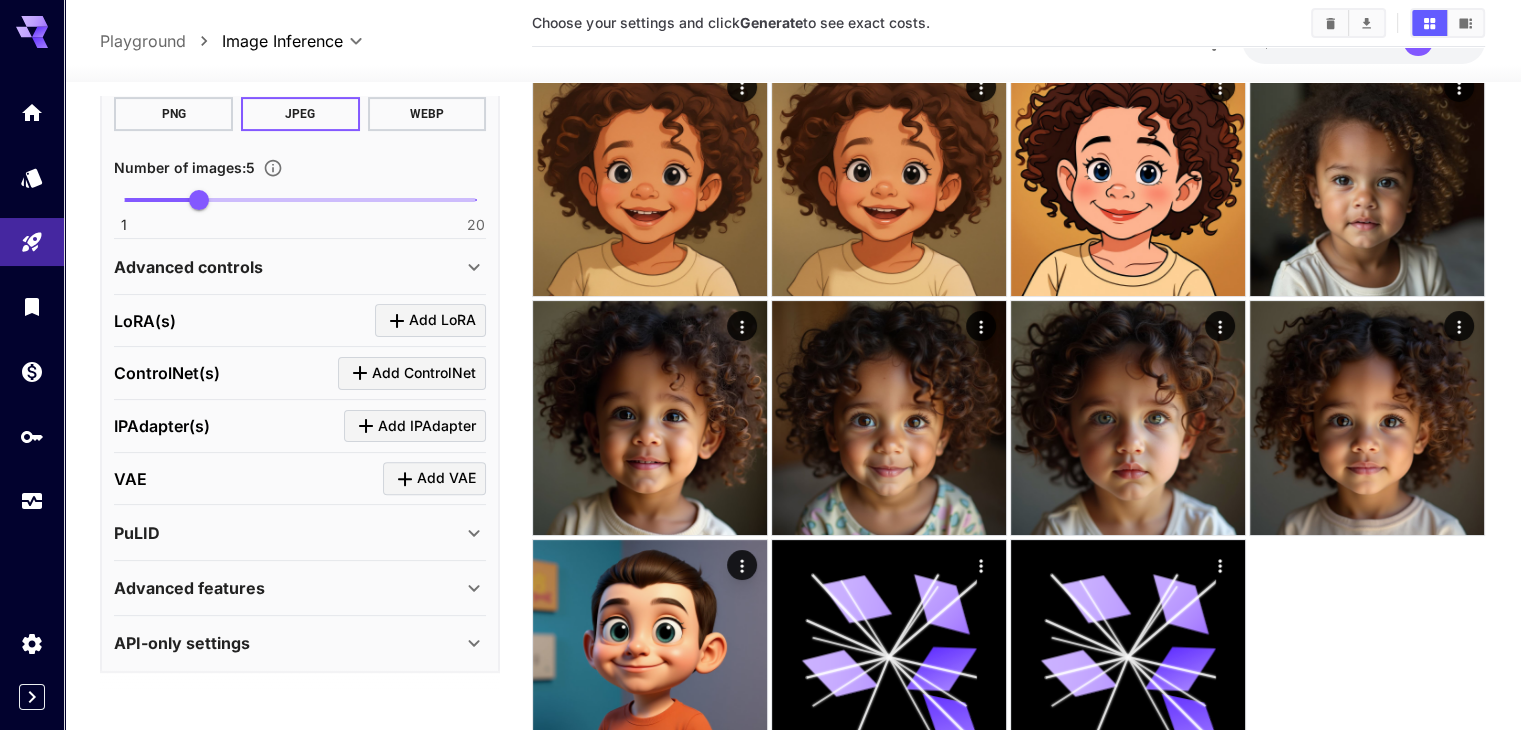 click on "Add IPAdapter" at bounding box center (427, 426) 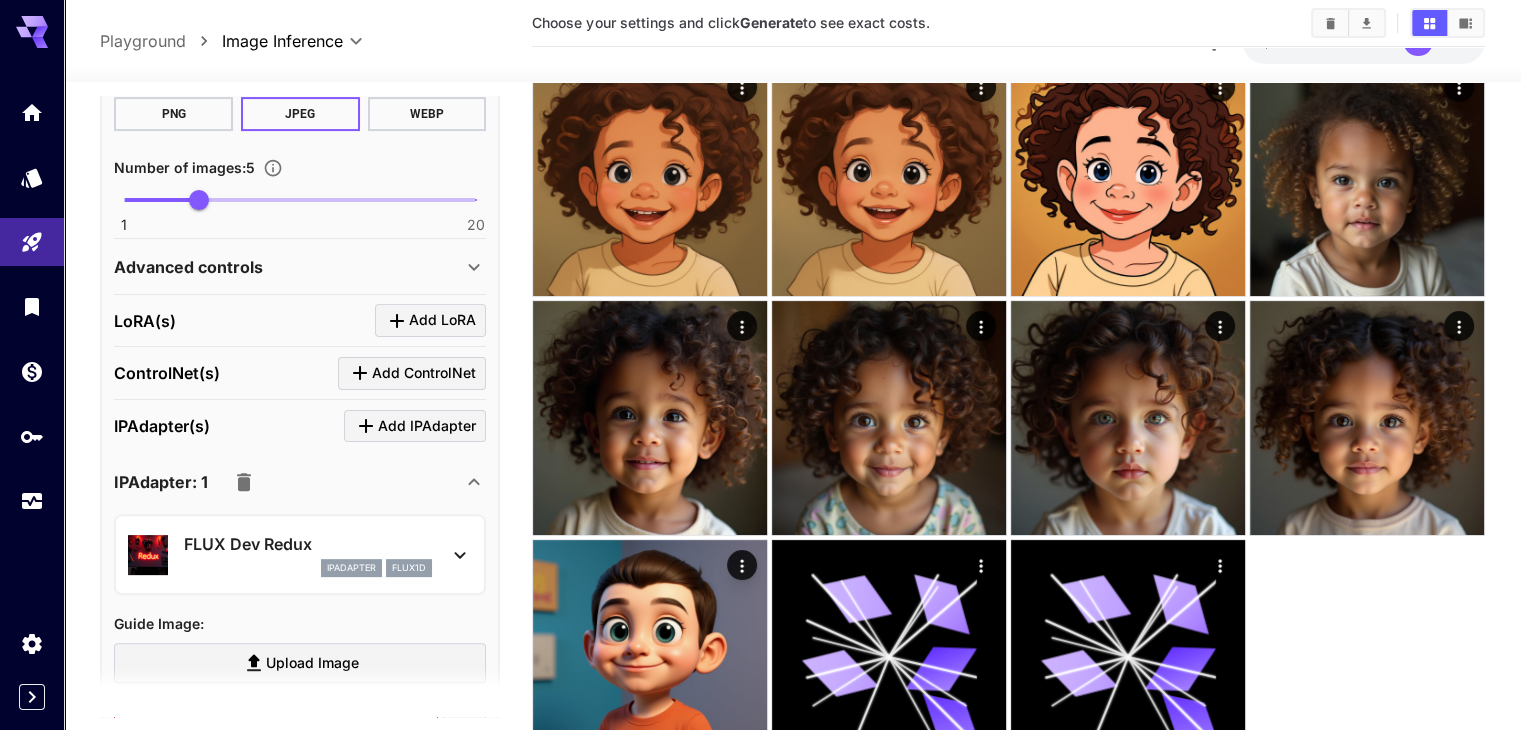 click 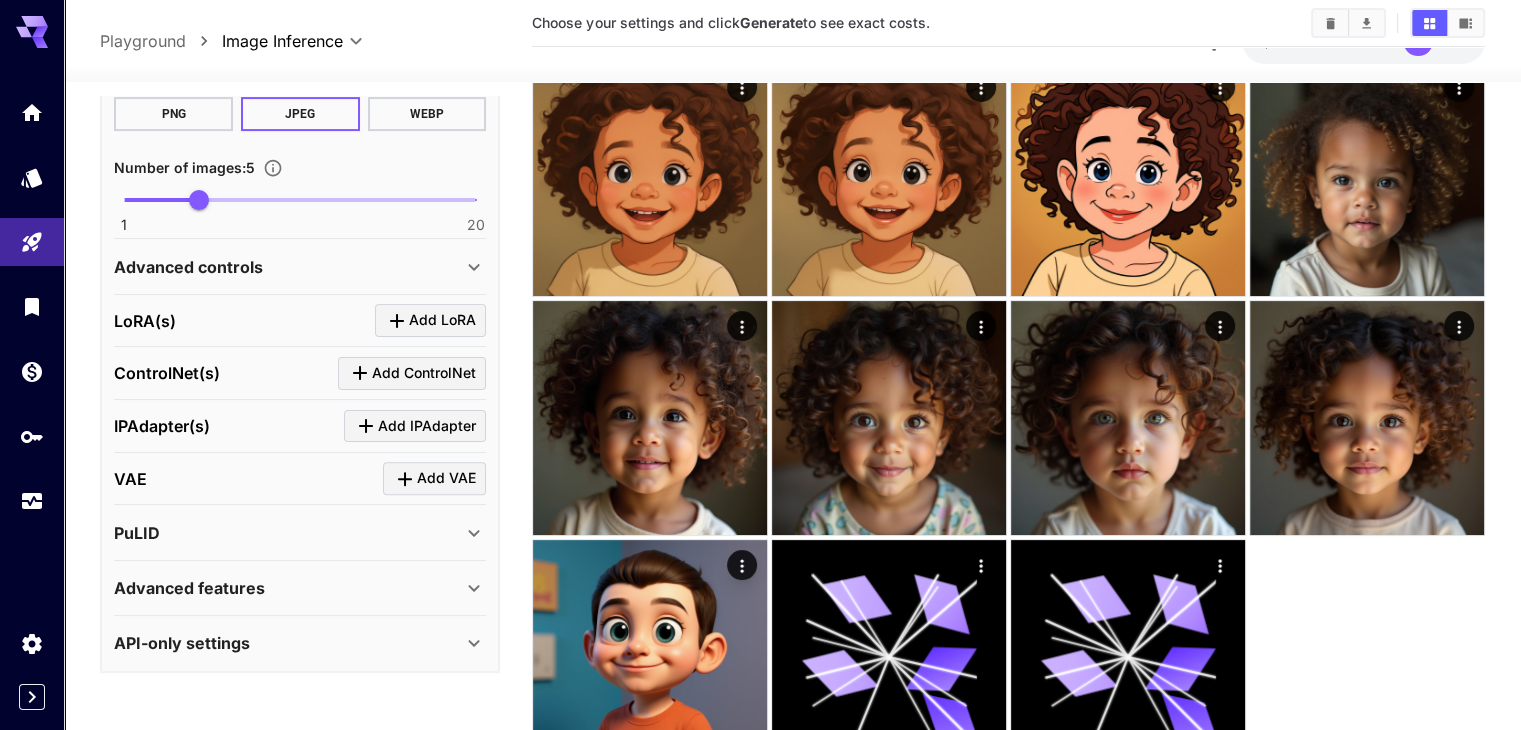 click on "Add ControlNet" at bounding box center (424, 373) 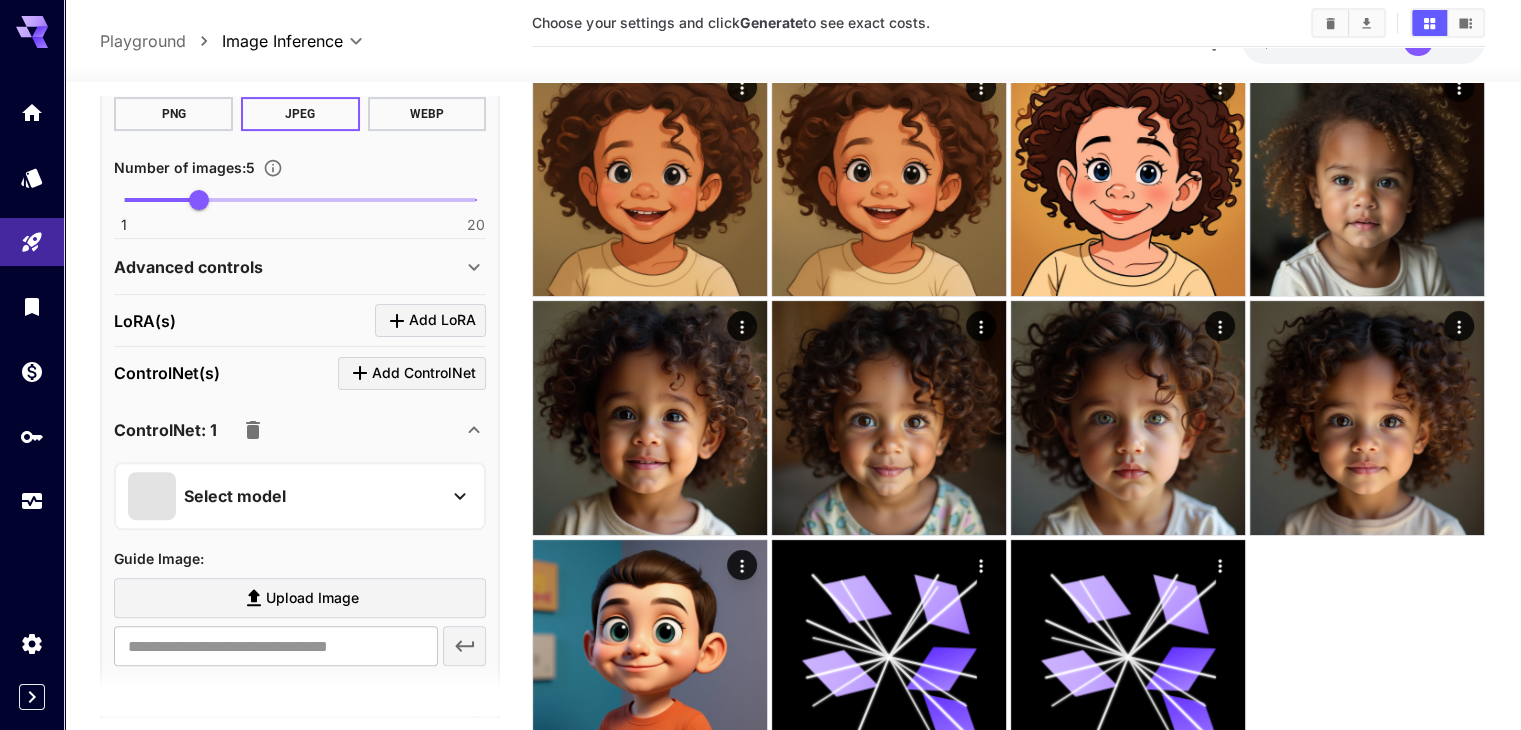 click on "Select model" at bounding box center [284, 496] 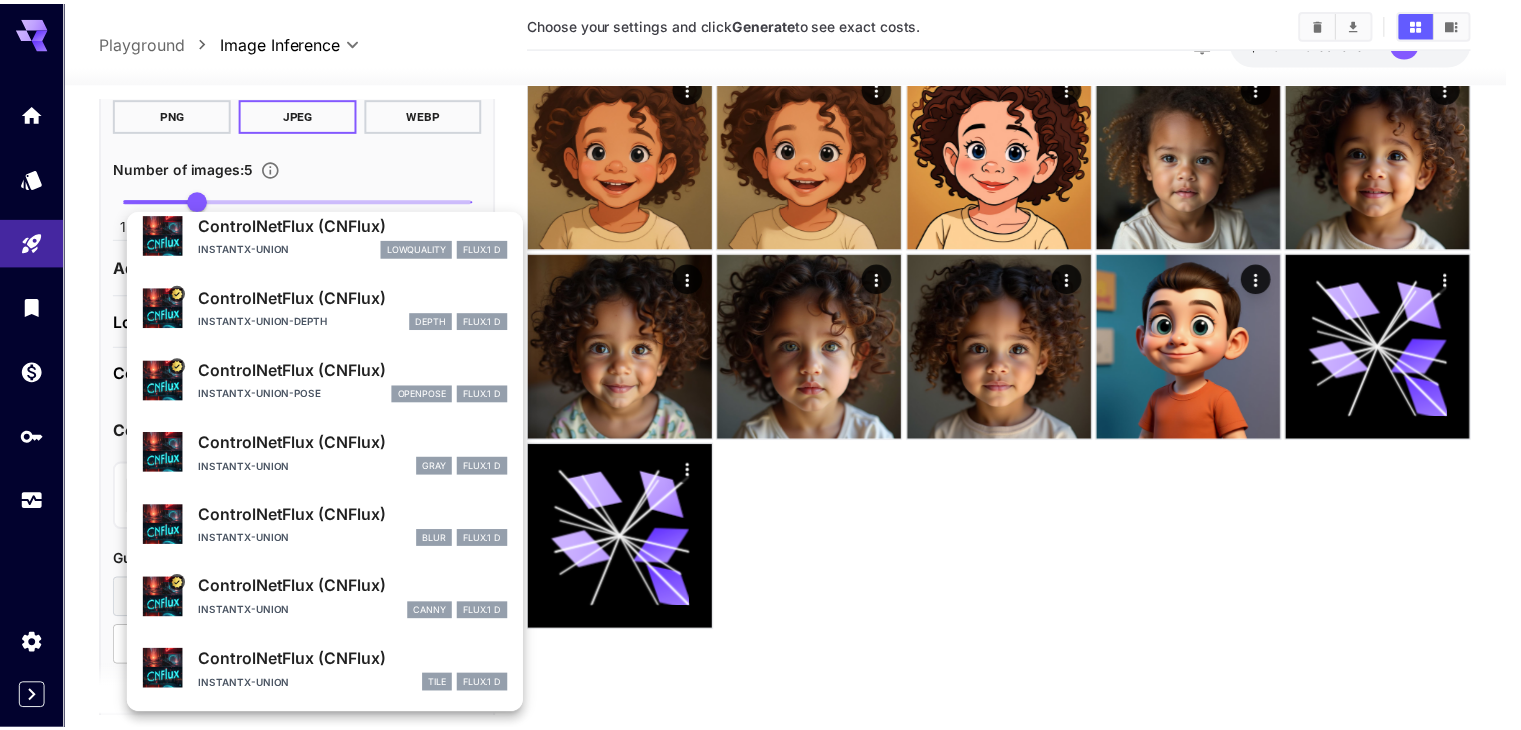 scroll, scrollTop: 0, scrollLeft: 0, axis: both 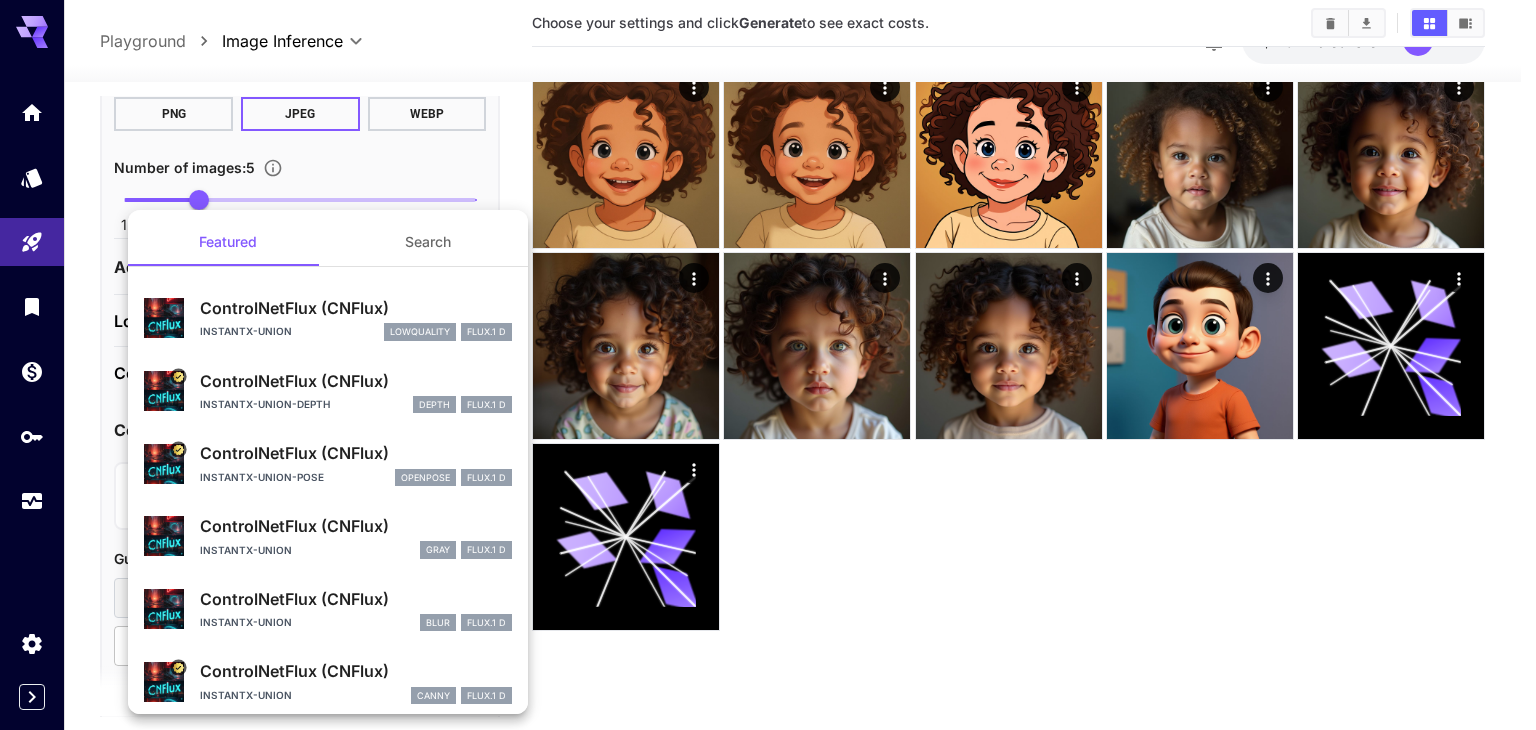 click at bounding box center [768, 365] 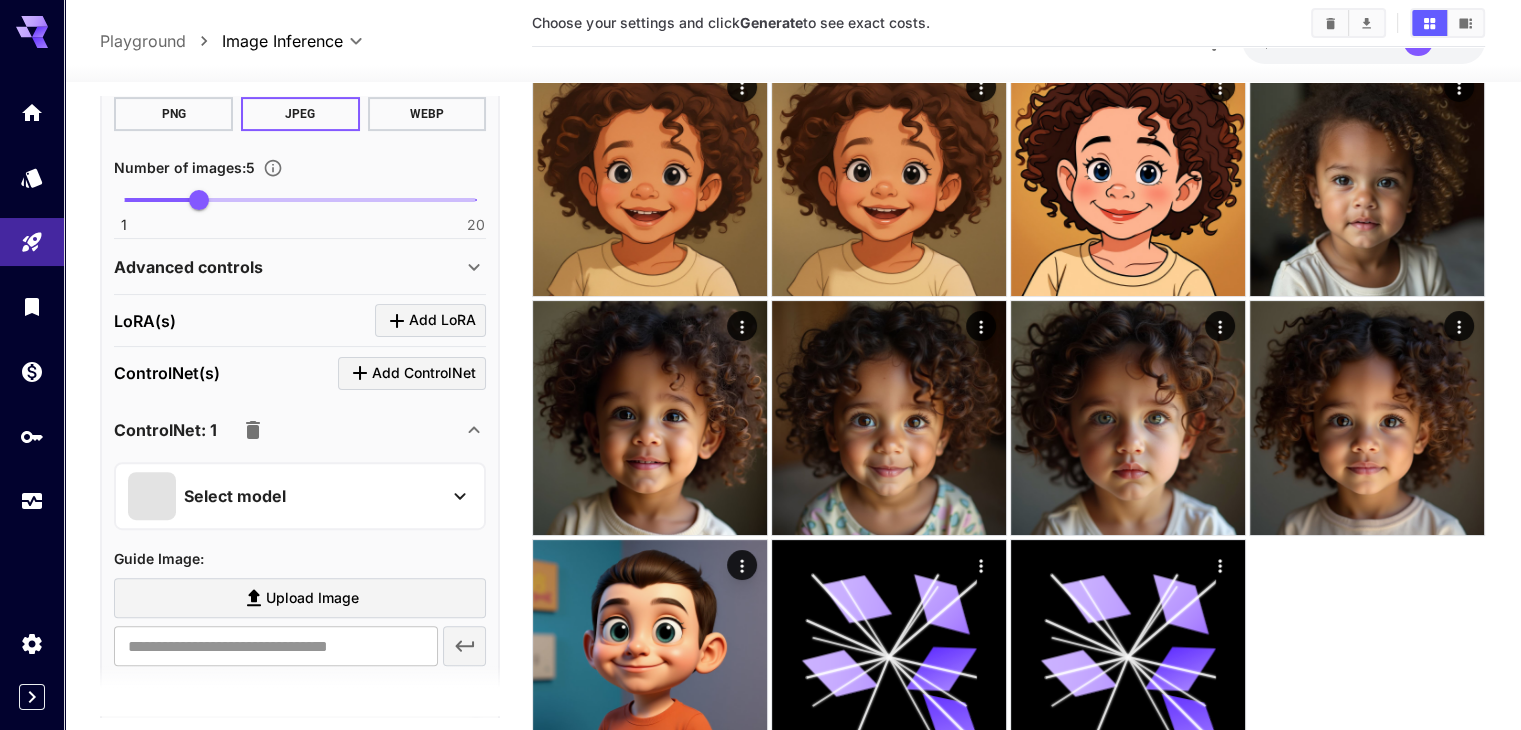 click 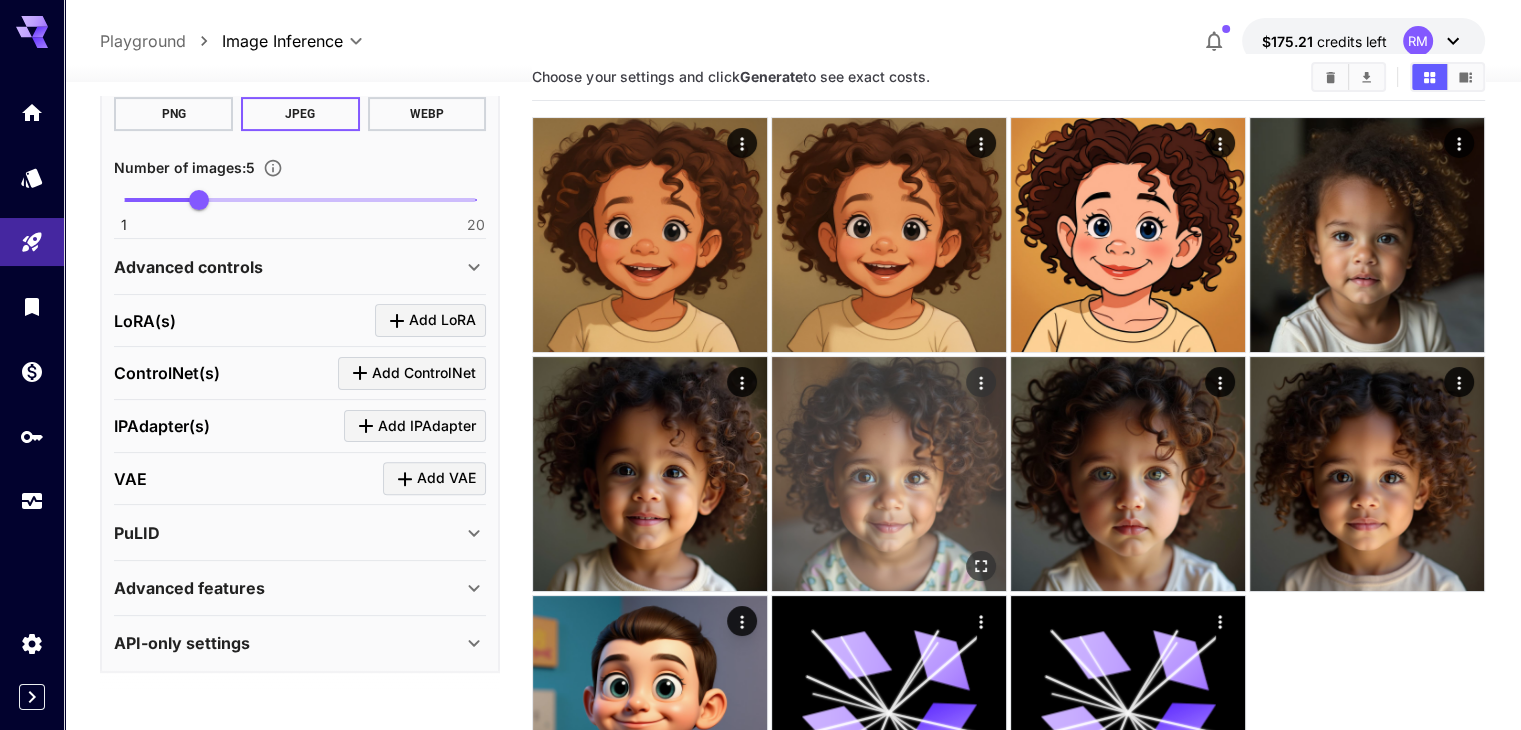 scroll, scrollTop: 0, scrollLeft: 0, axis: both 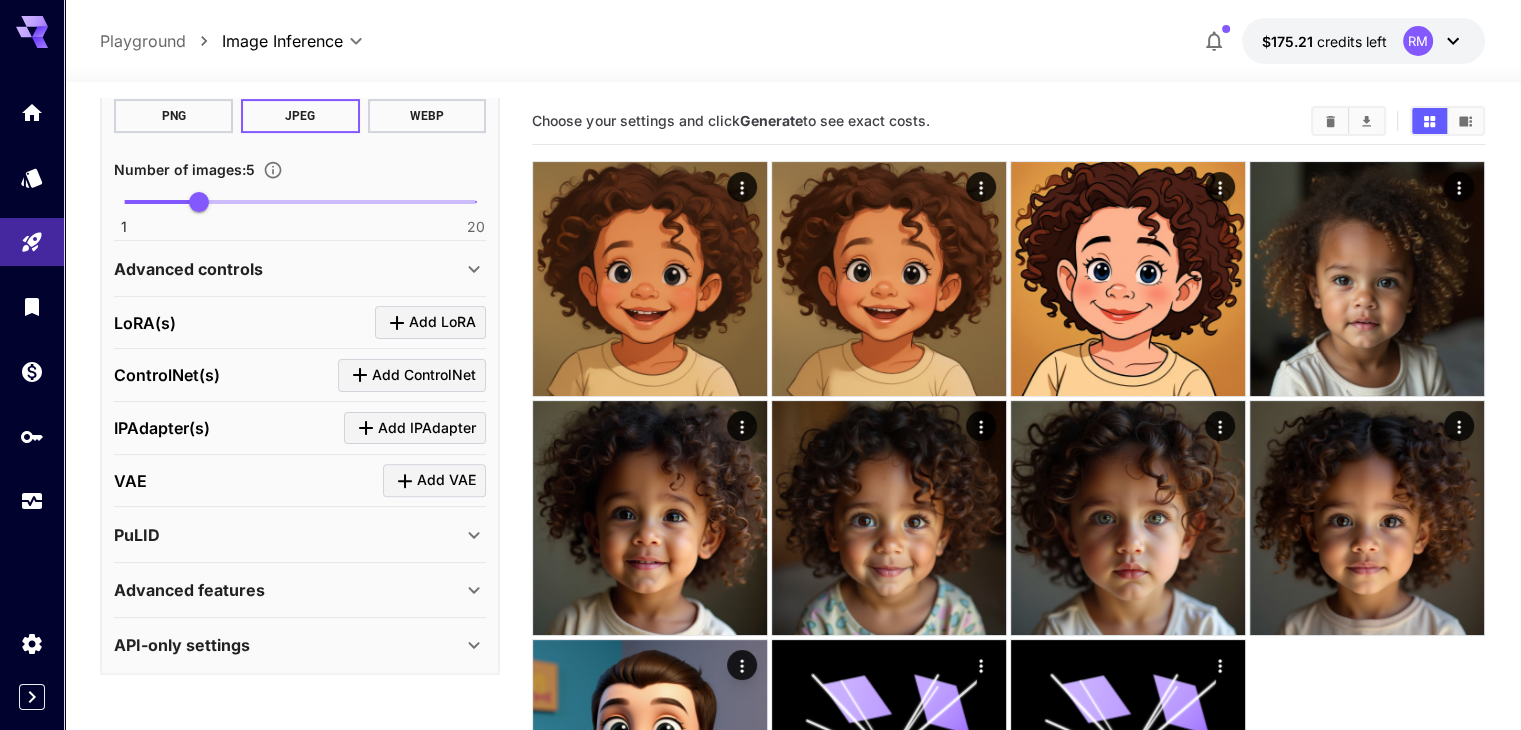 click on "Advanced features" at bounding box center (300, 590) 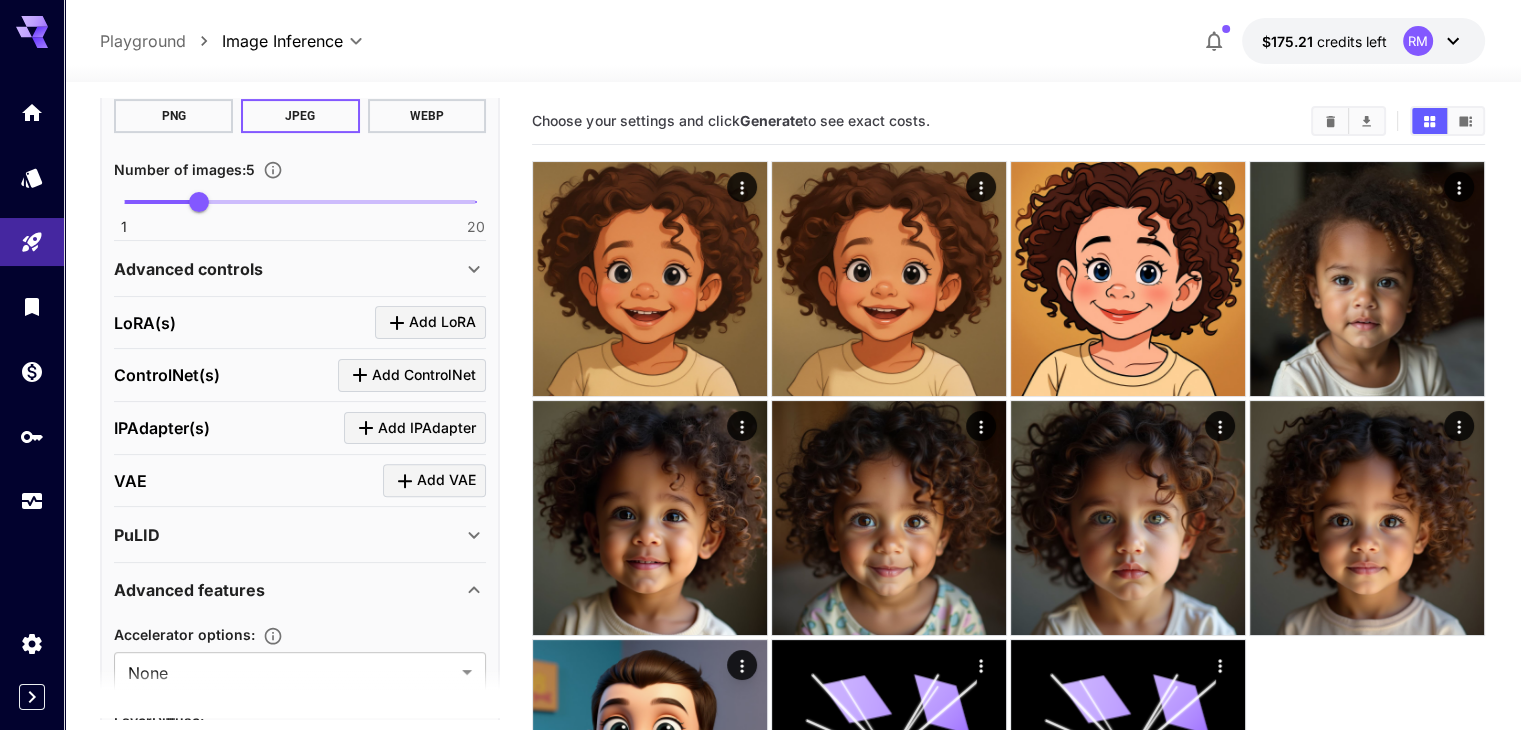 click on "PuLID" at bounding box center [288, 535] 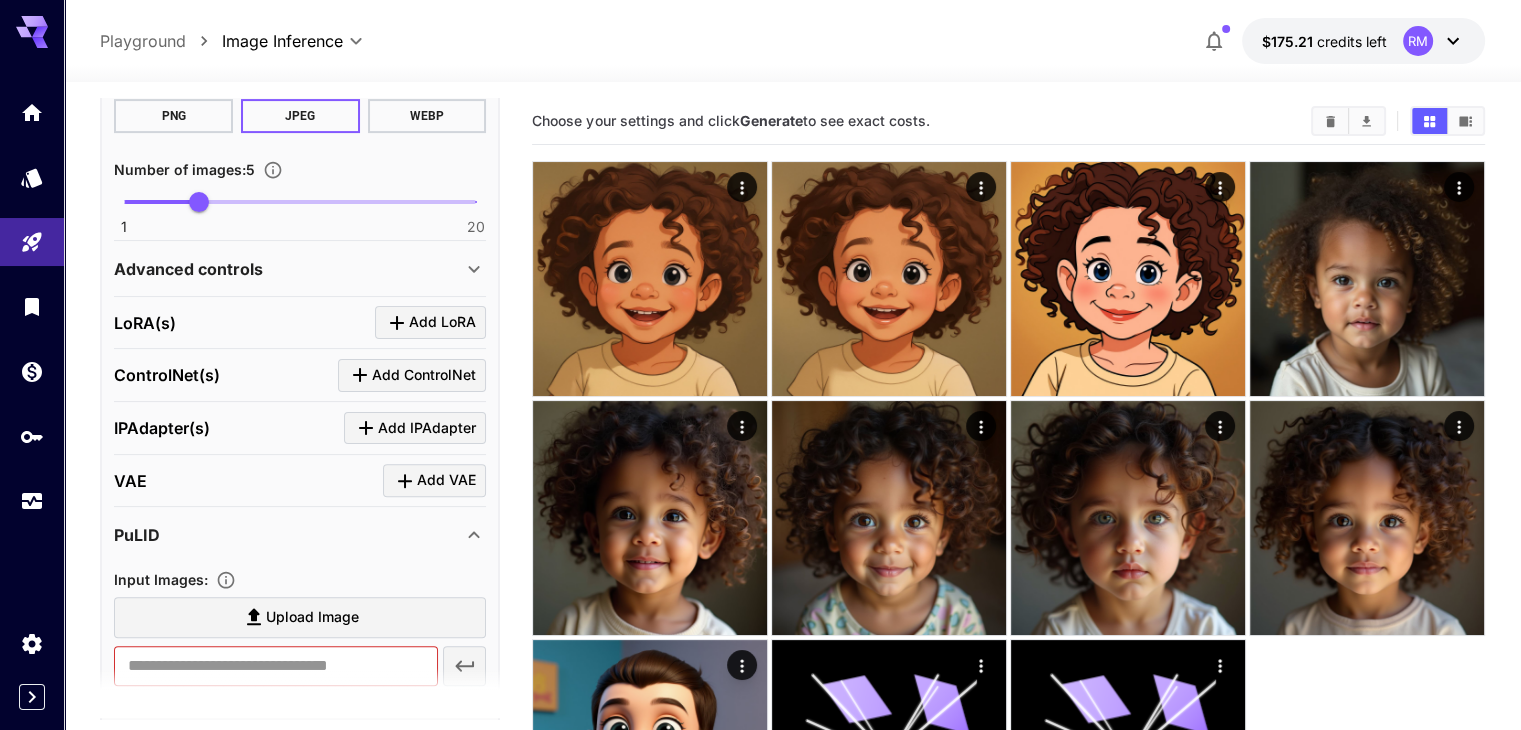 click on "PuLID" at bounding box center [288, 535] 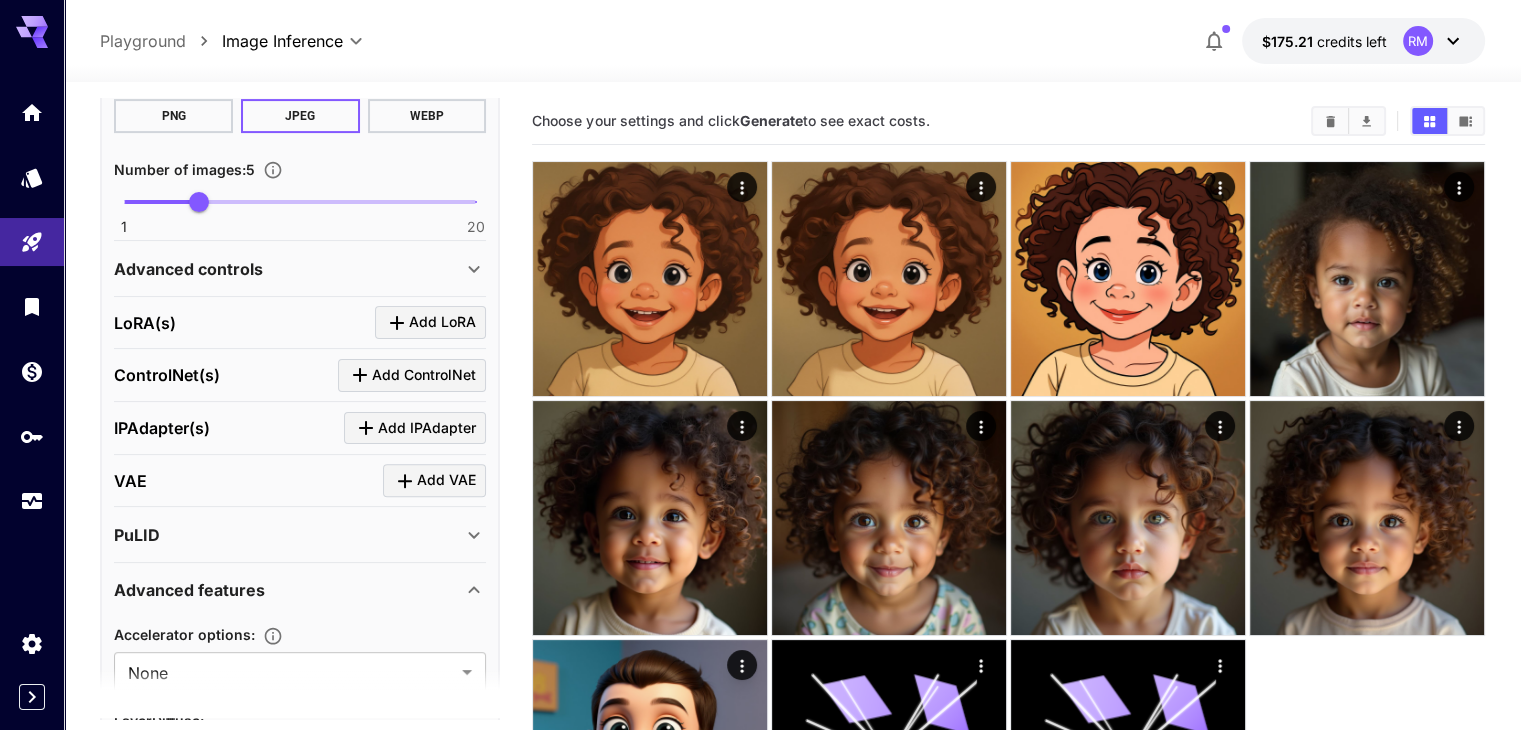 click on "Advanced features" at bounding box center (300, 590) 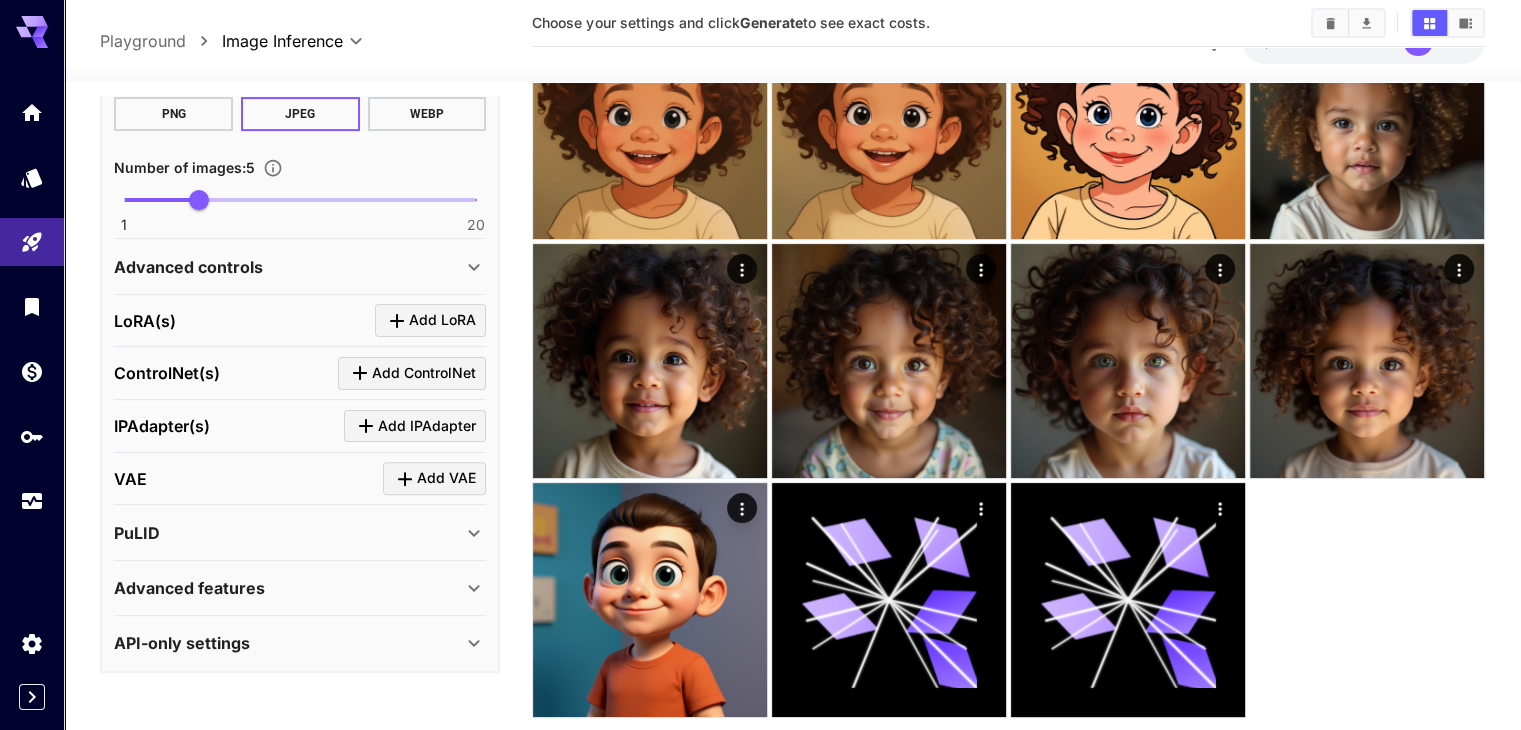scroll, scrollTop: 158, scrollLeft: 0, axis: vertical 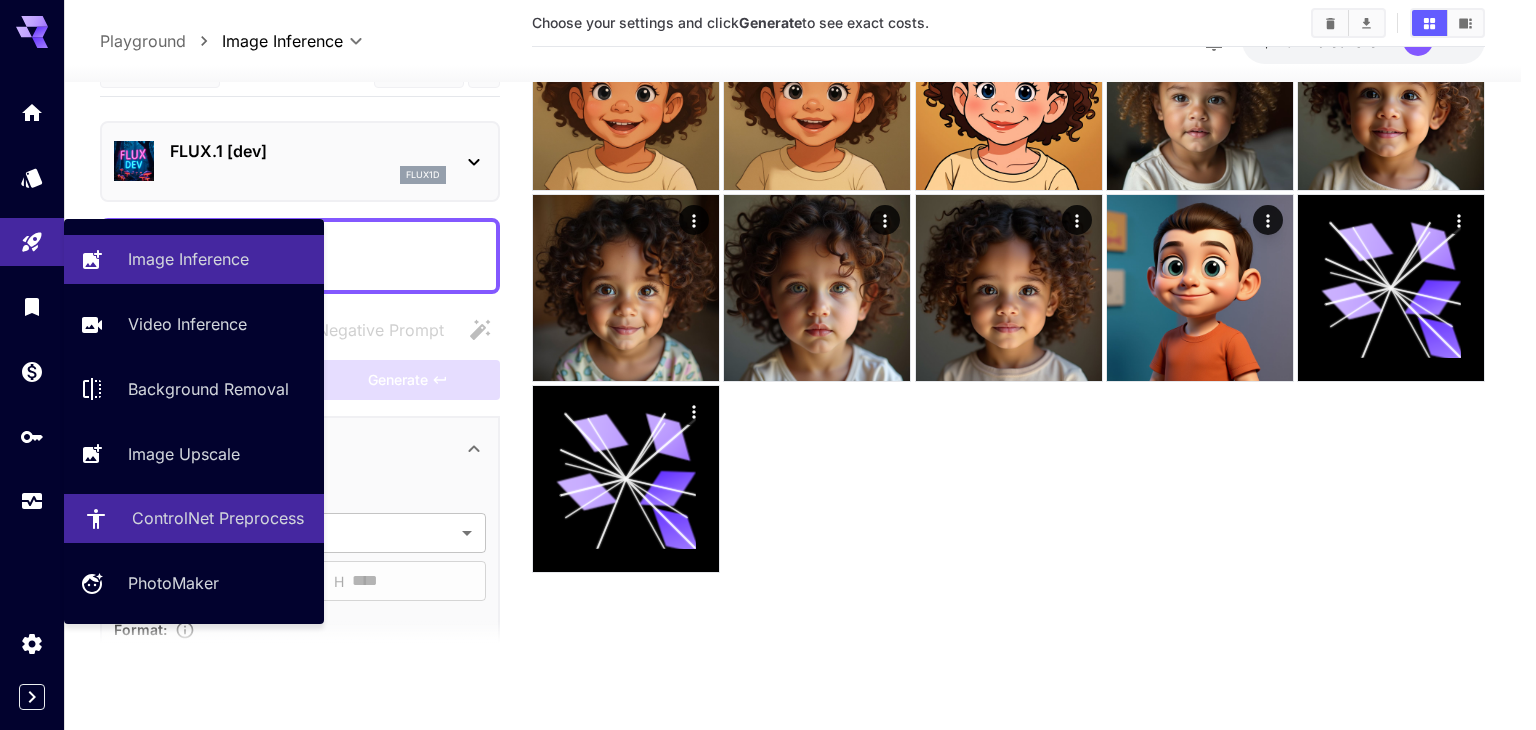 click on "ControlNet Preprocess" at bounding box center (218, 518) 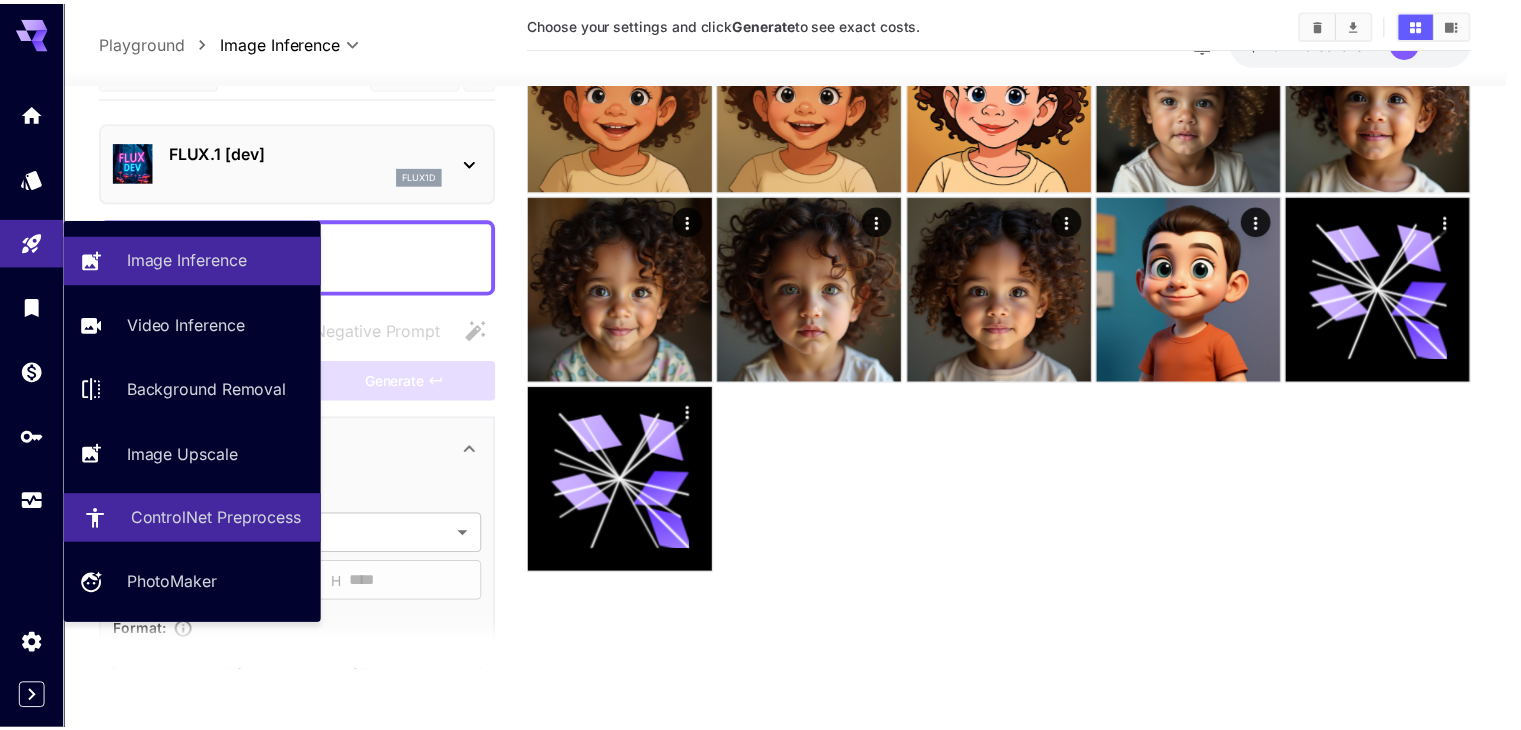 scroll, scrollTop: 0, scrollLeft: 0, axis: both 